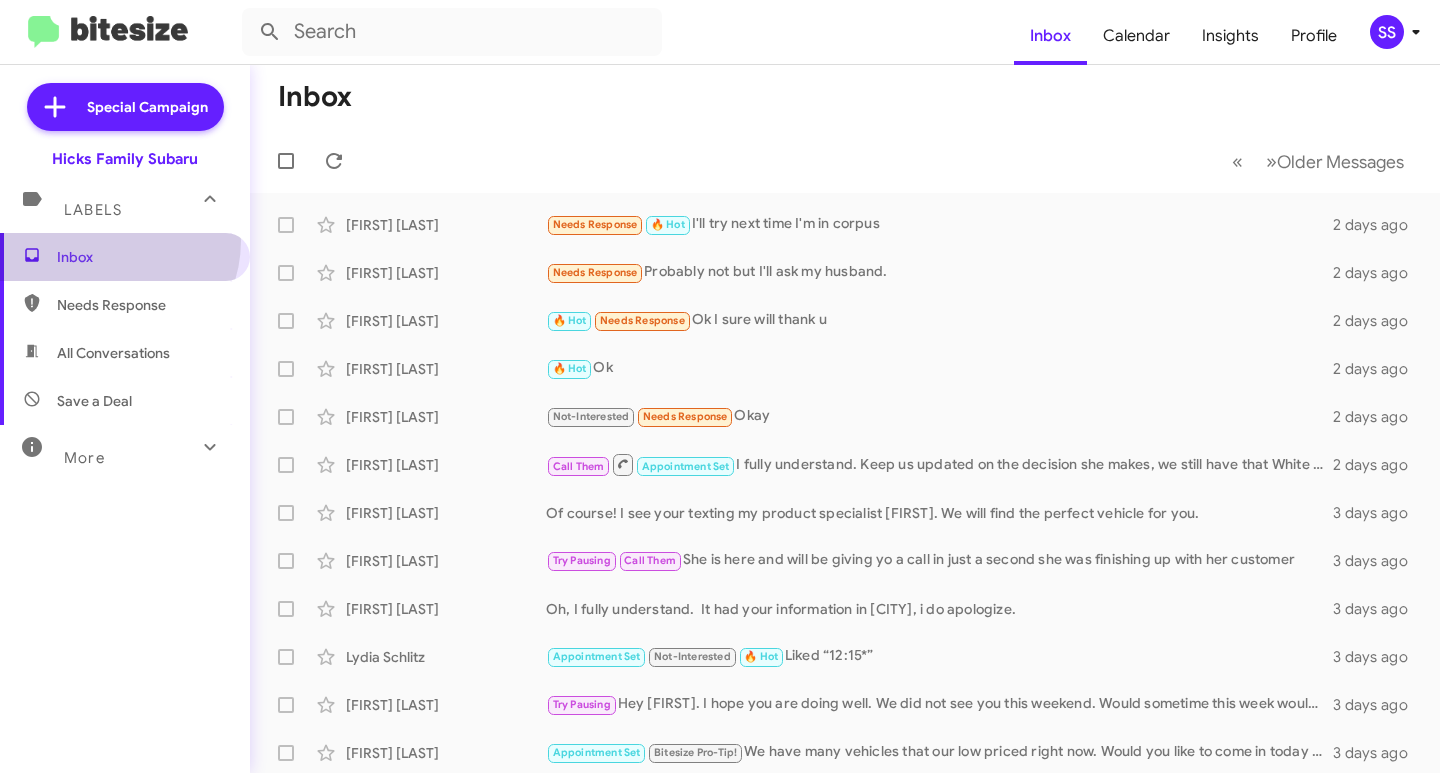 scroll, scrollTop: 0, scrollLeft: 0, axis: both 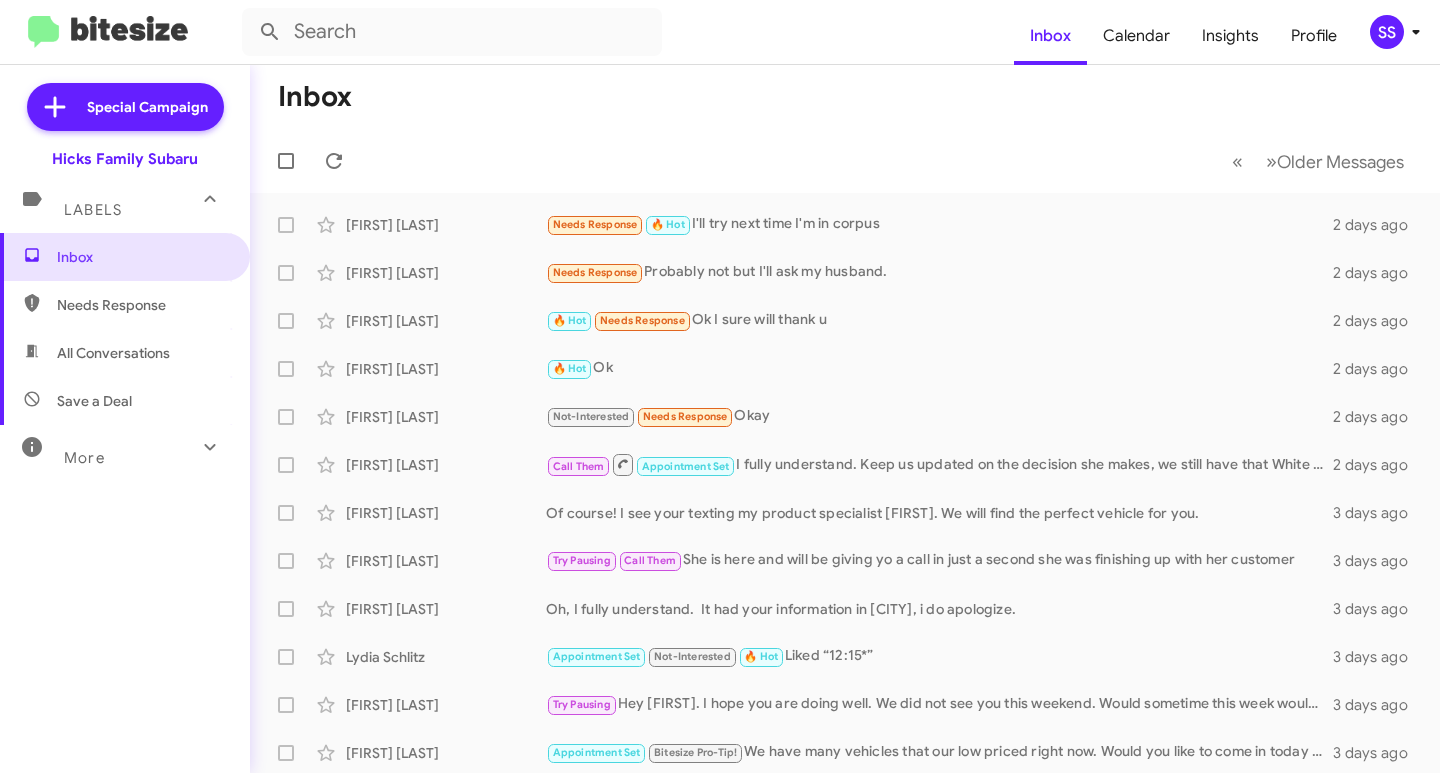 click on "Save a Deal" at bounding box center [94, 401] 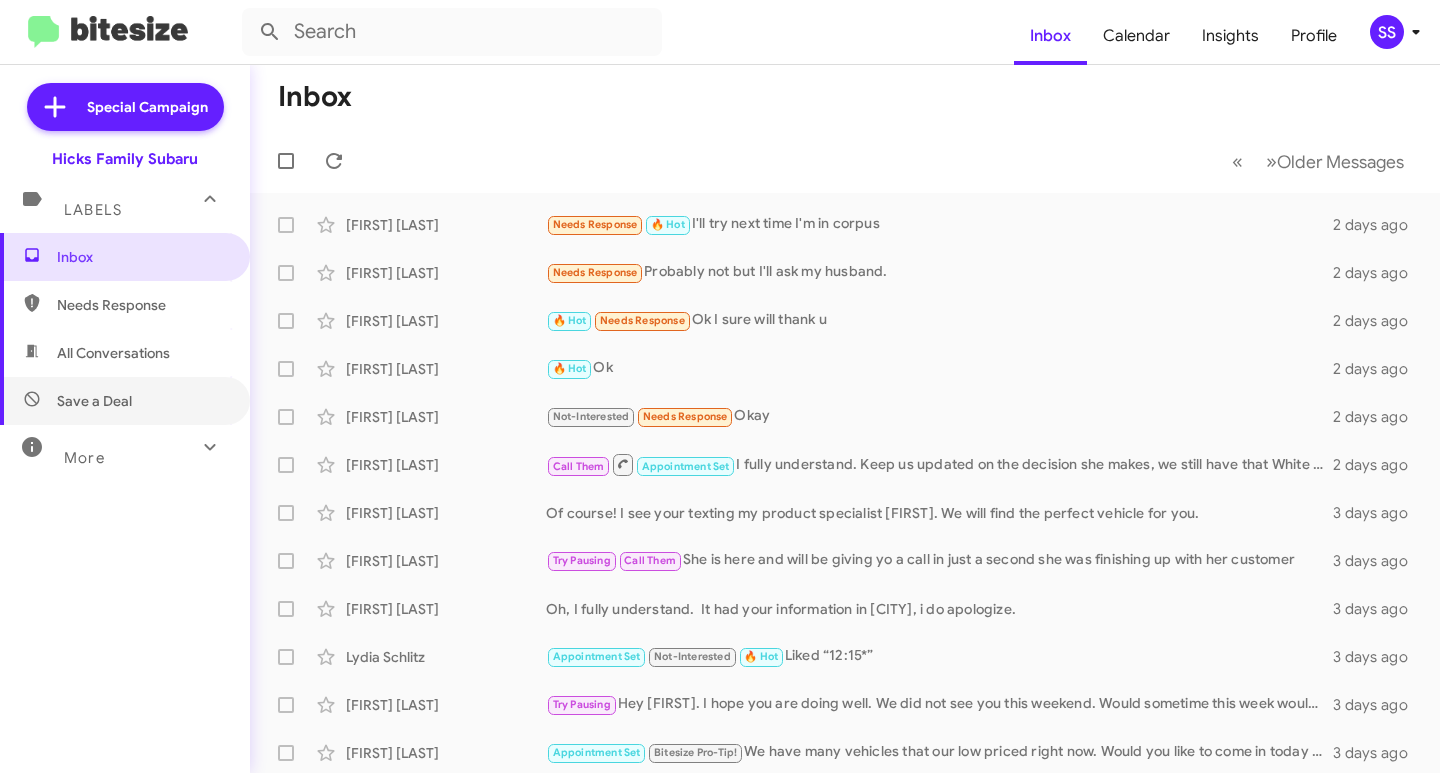 type on "in:not-interested" 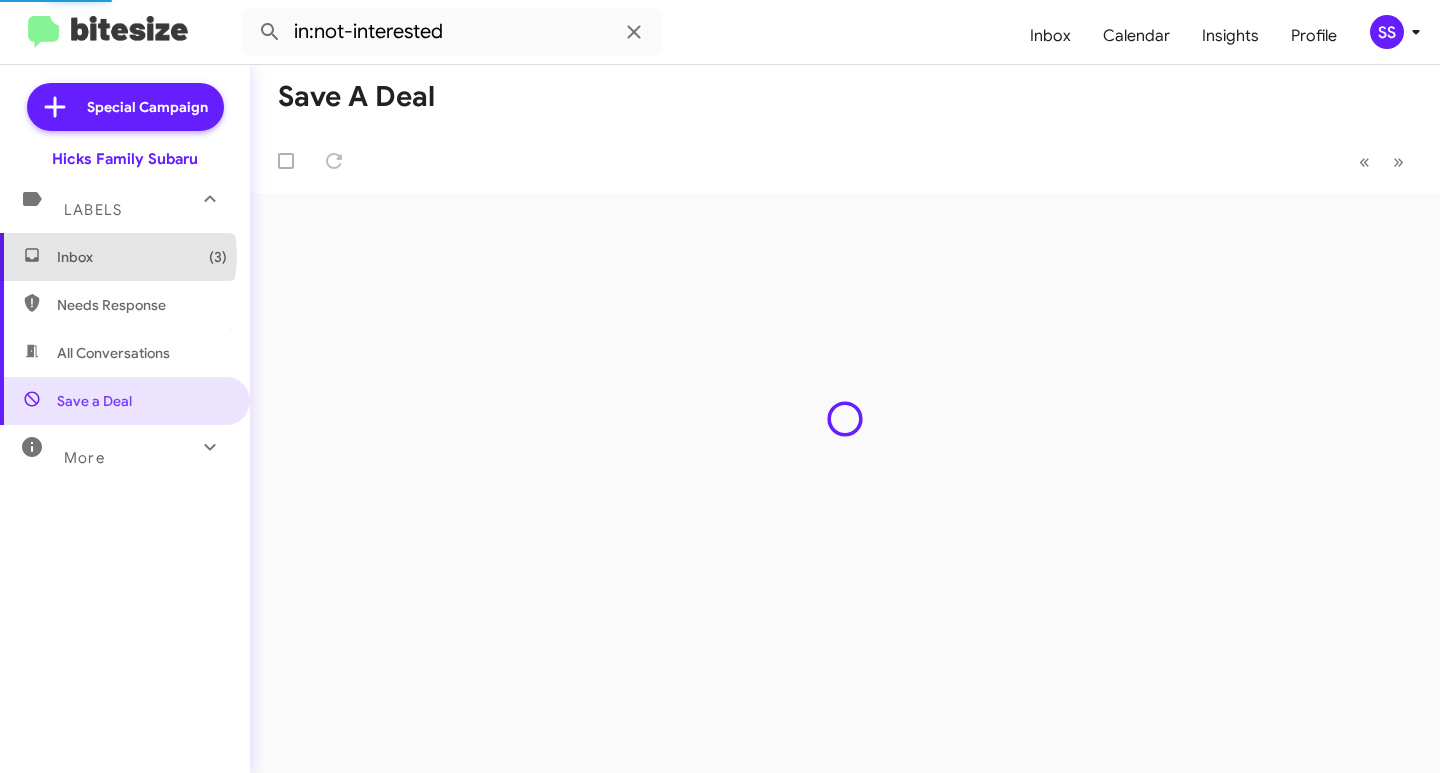click on "Inbox  (3)" at bounding box center [142, 257] 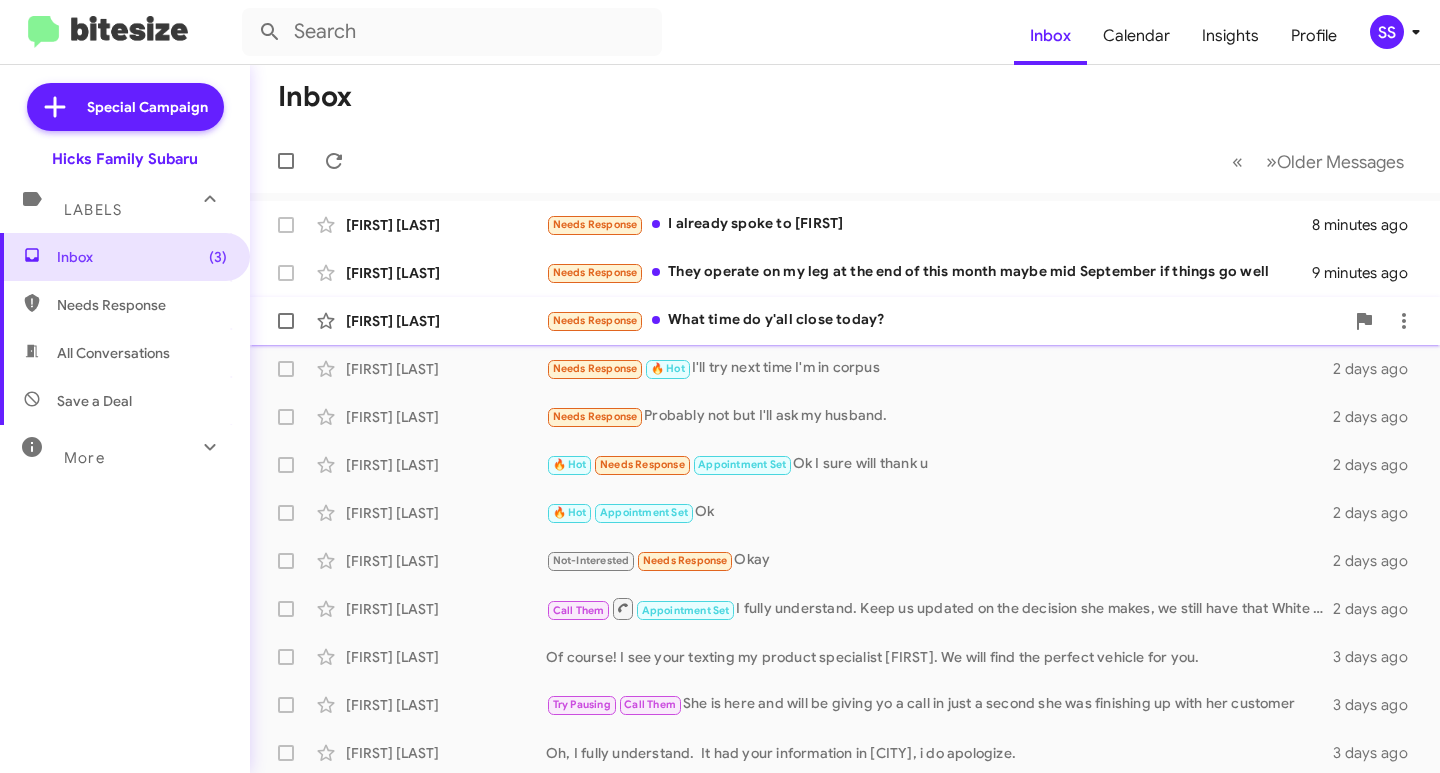 click on "Needs Response   What time do y'all close today?" 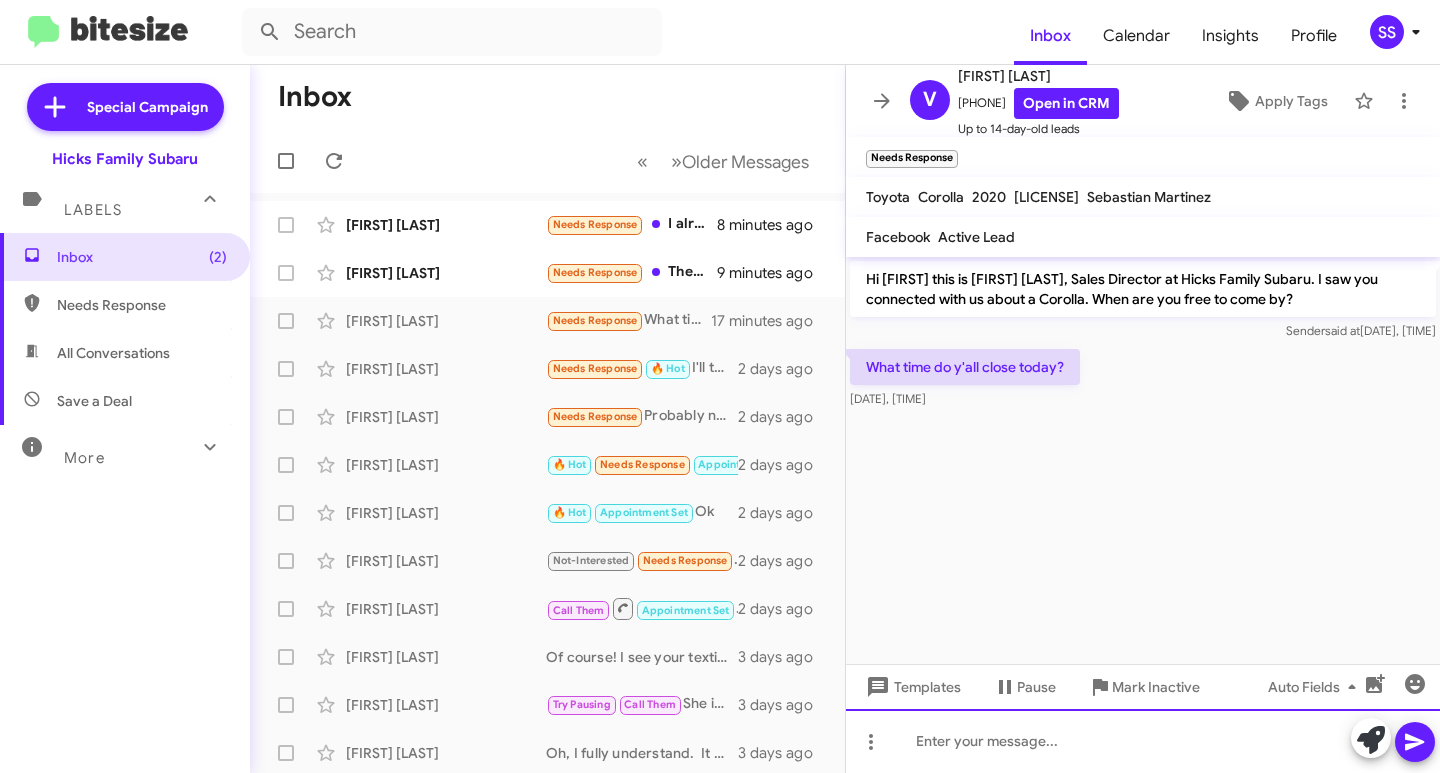 click 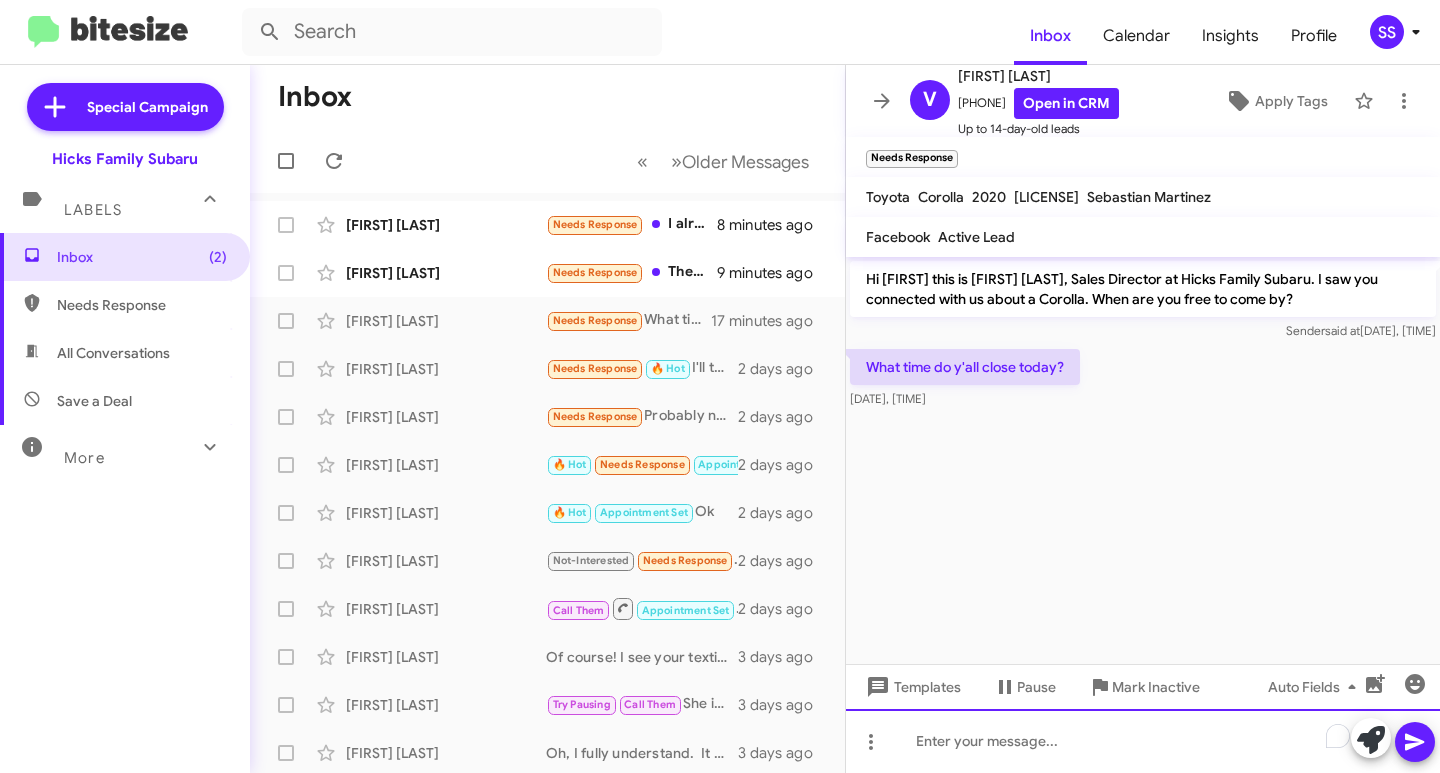 type 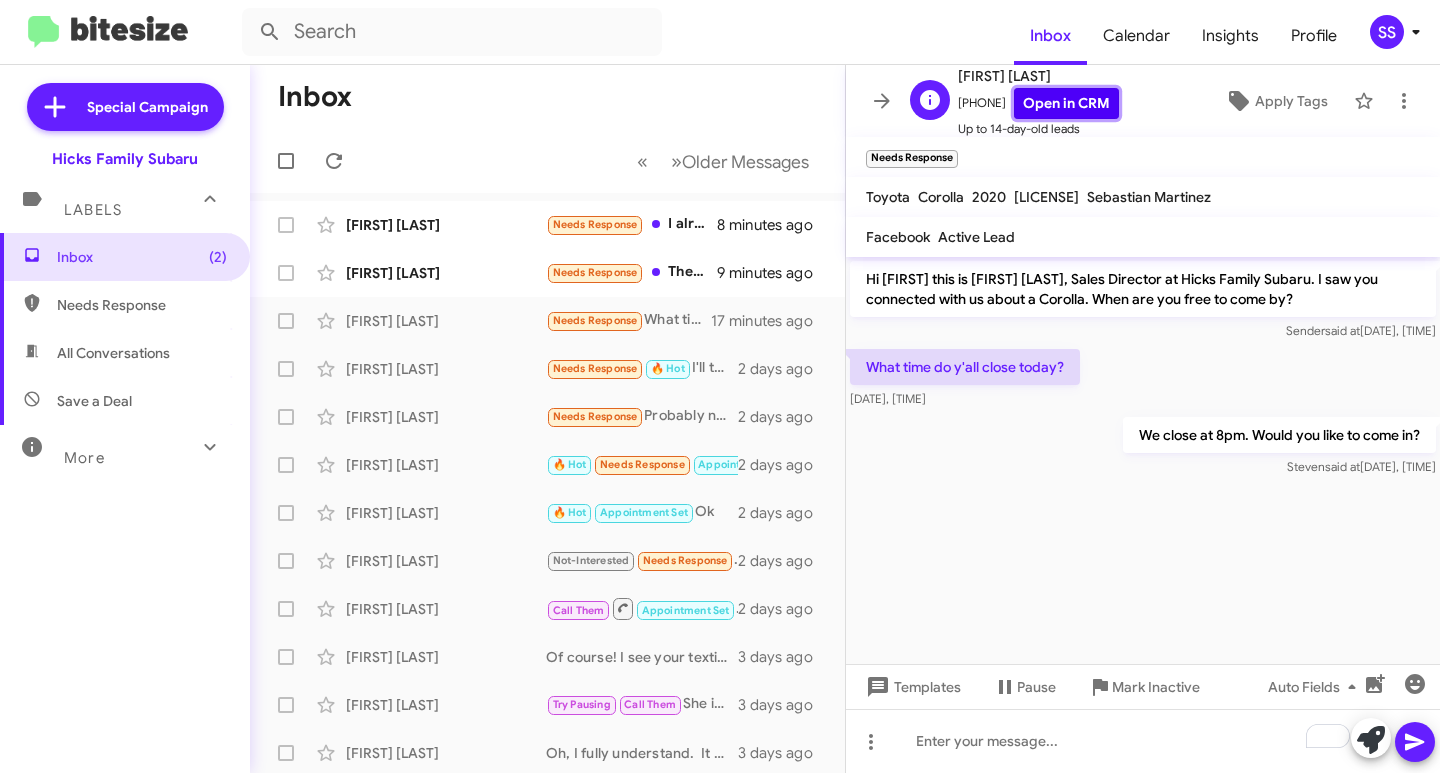 click on "Open in CRM" 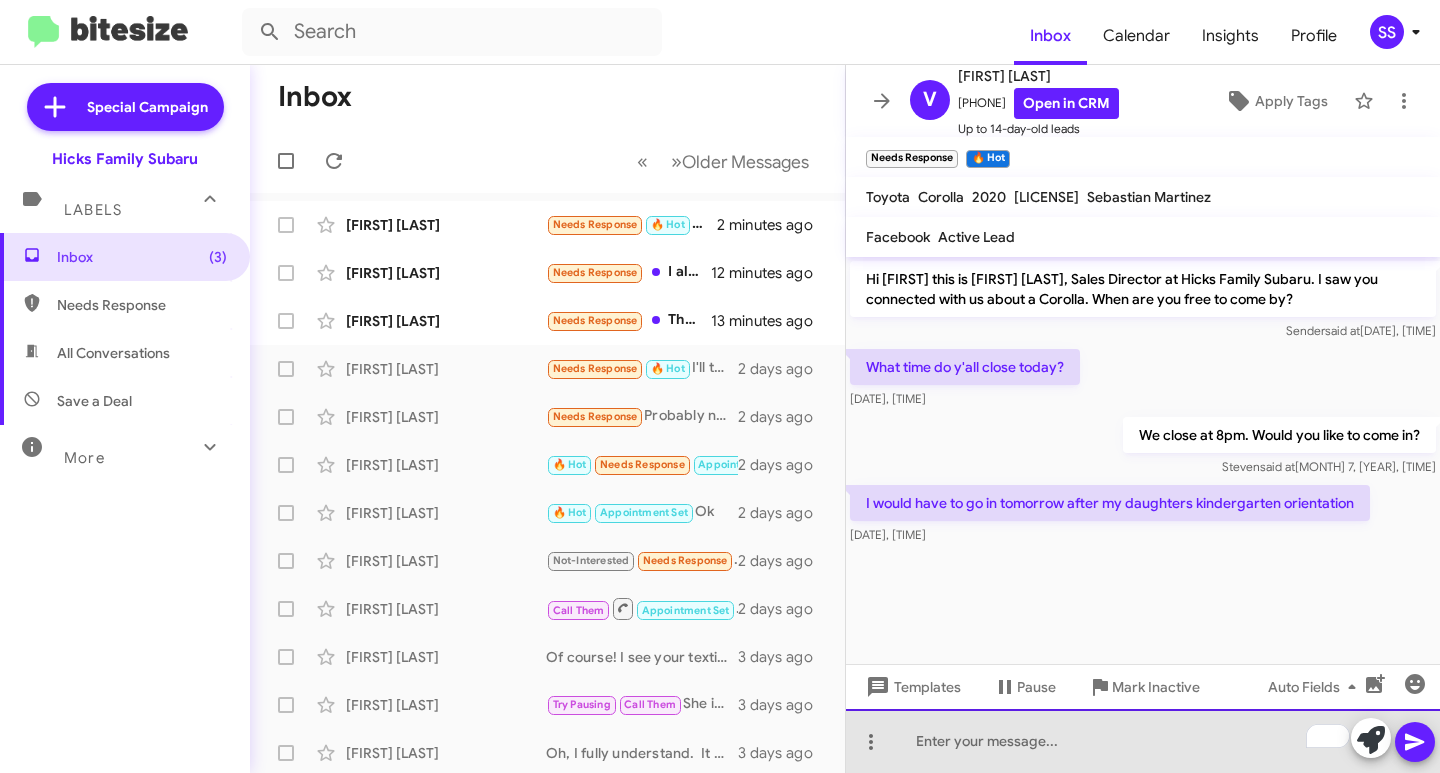 click 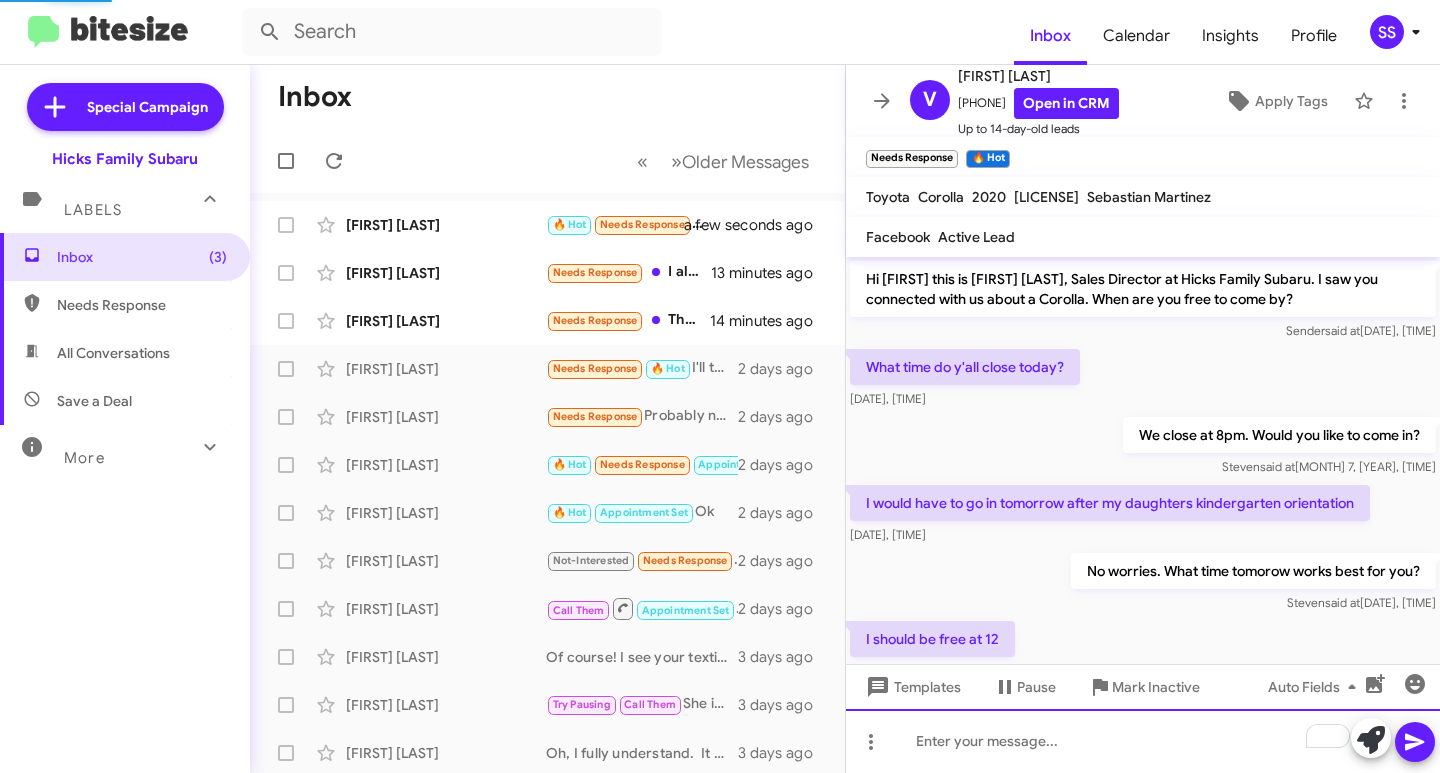 scroll, scrollTop: 51, scrollLeft: 0, axis: vertical 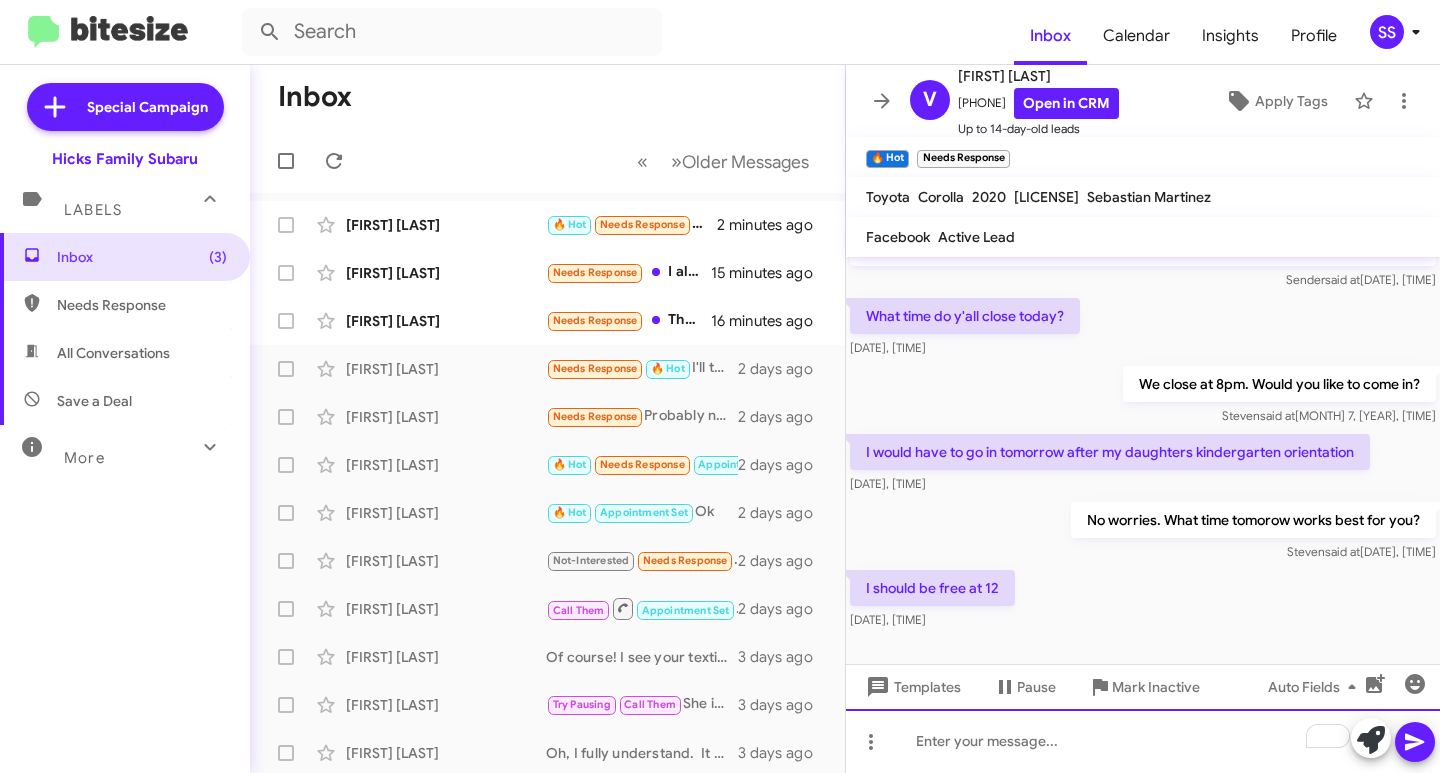 click 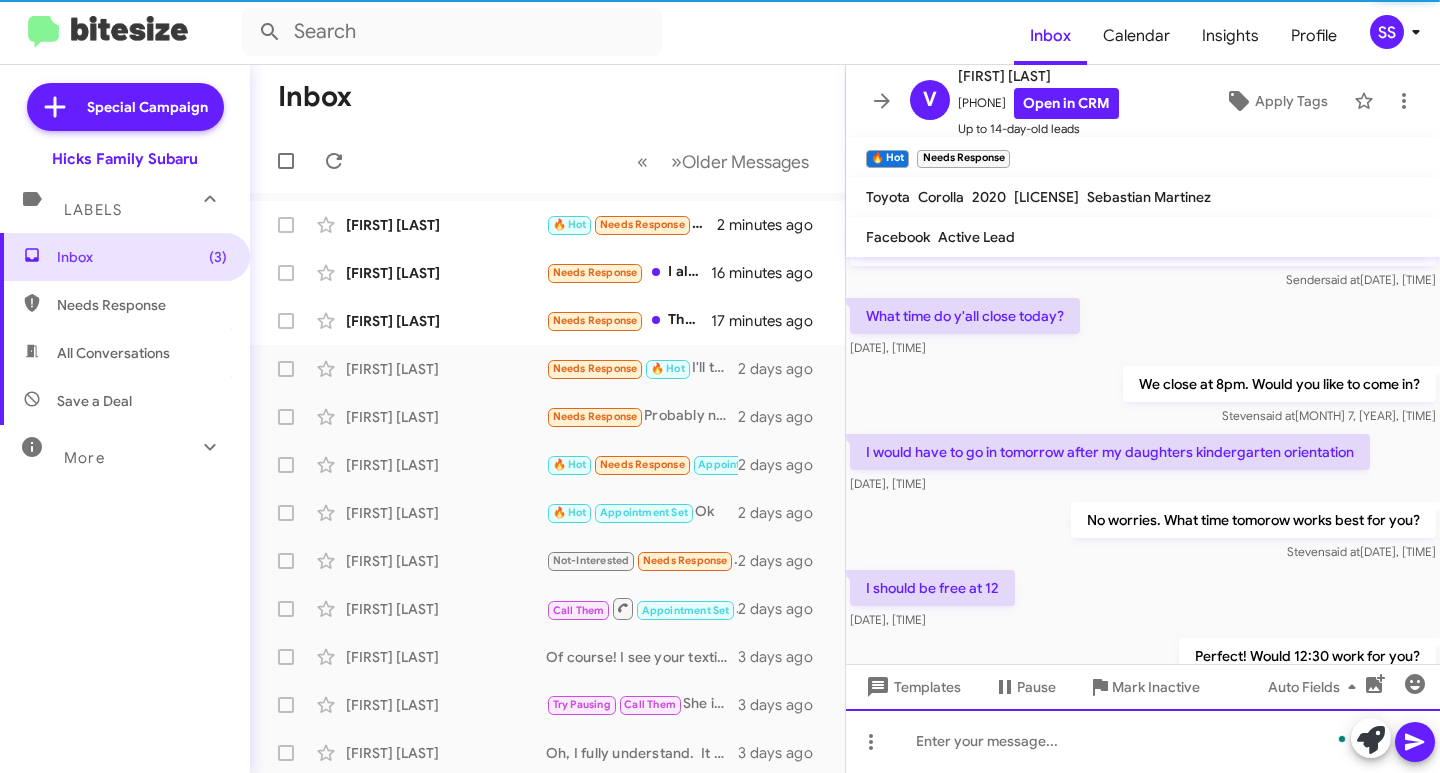 scroll, scrollTop: 124, scrollLeft: 0, axis: vertical 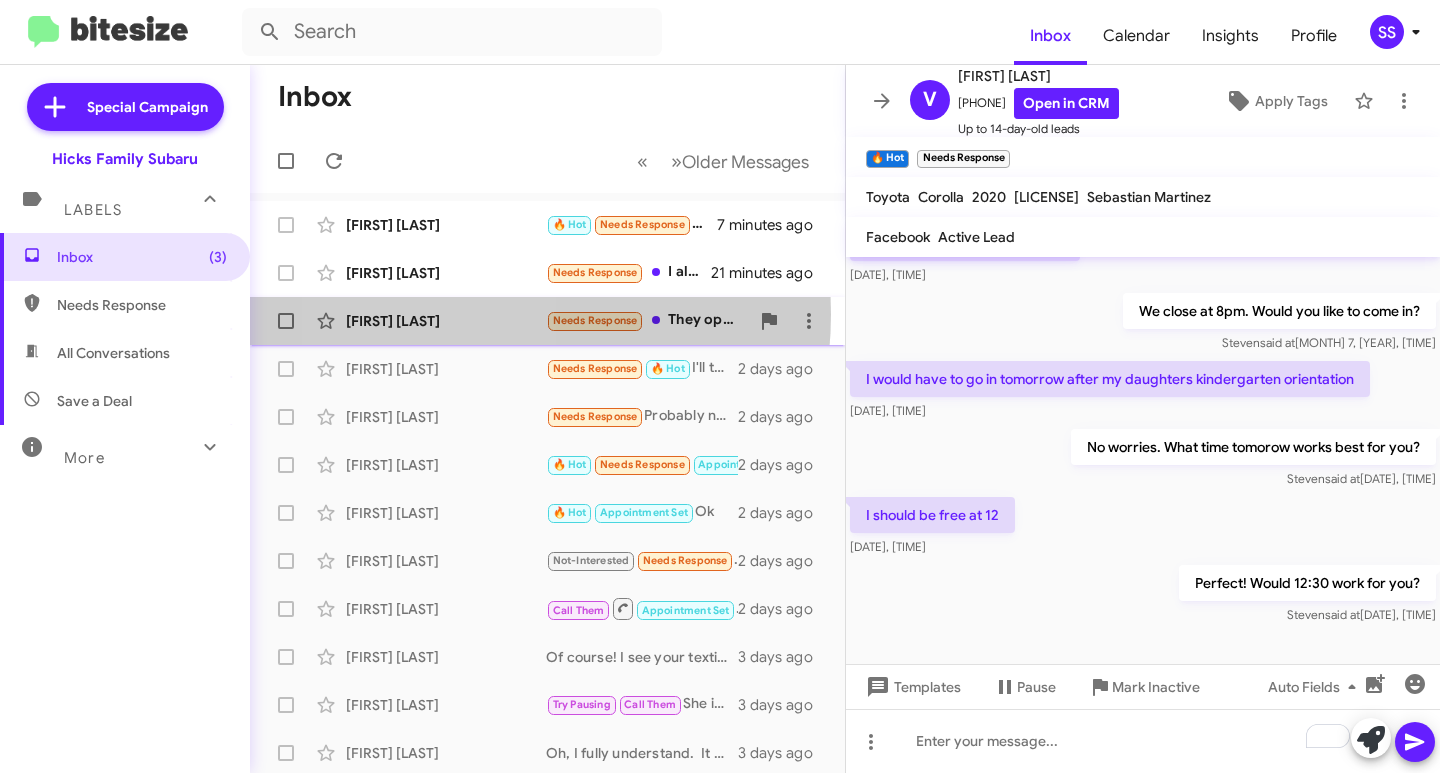 click on "[FIRST] [LAST]" 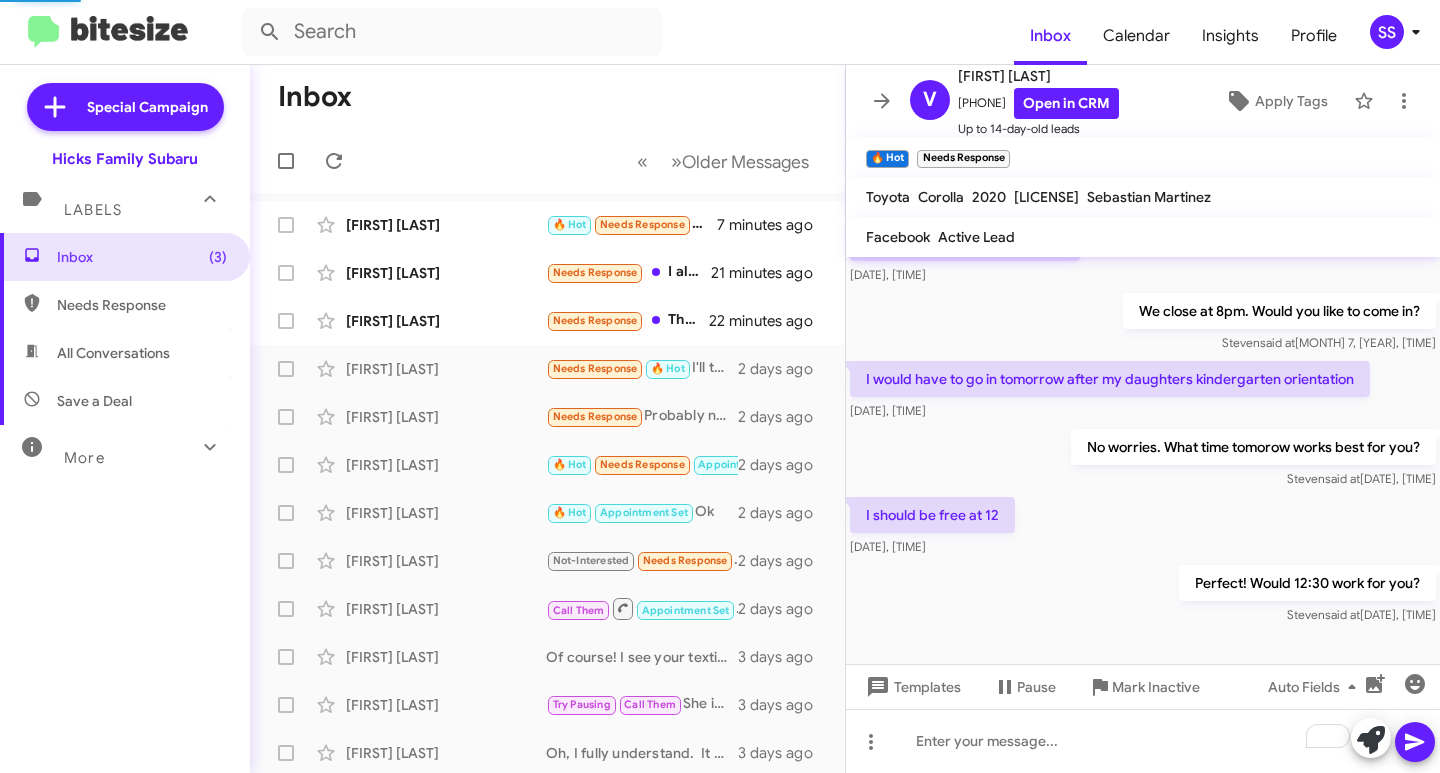 scroll, scrollTop: 0, scrollLeft: 0, axis: both 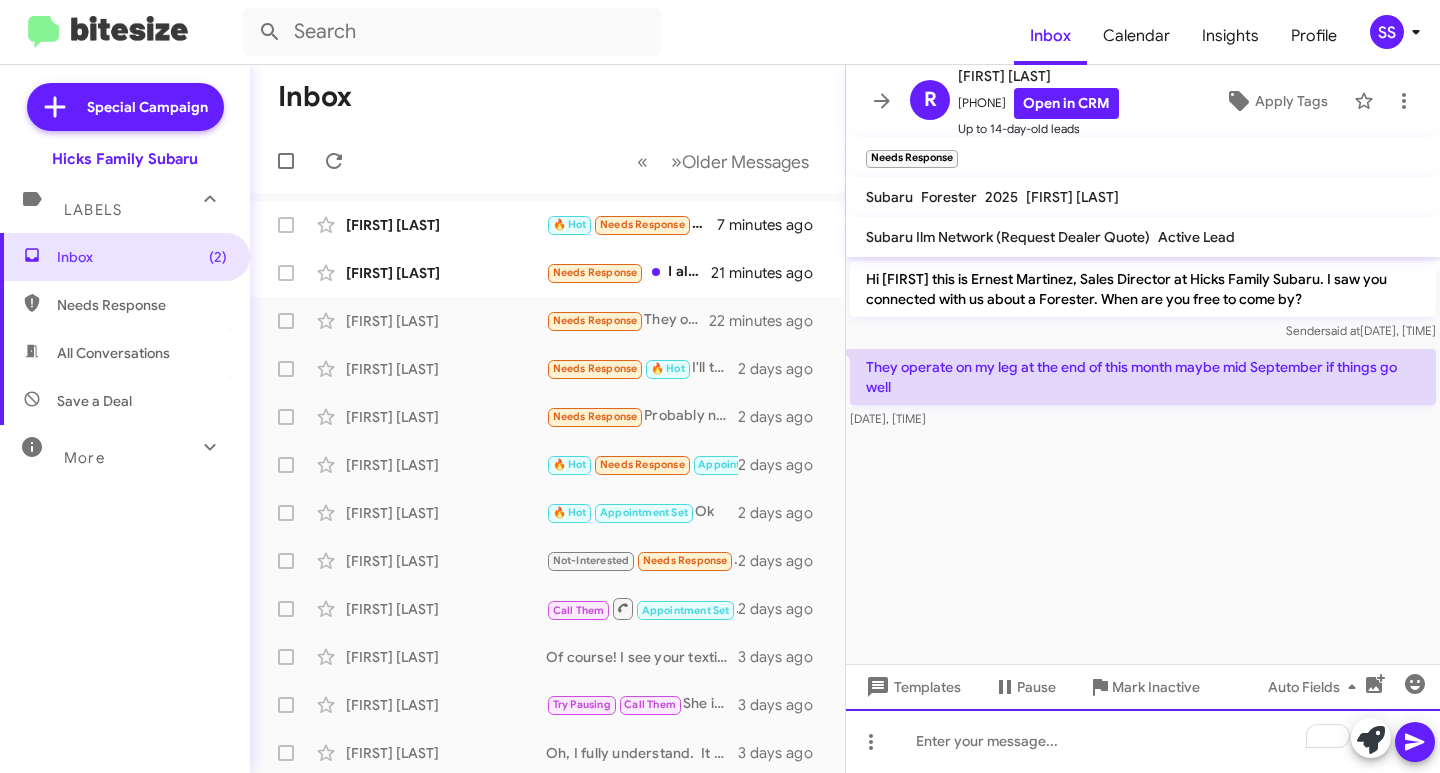 click 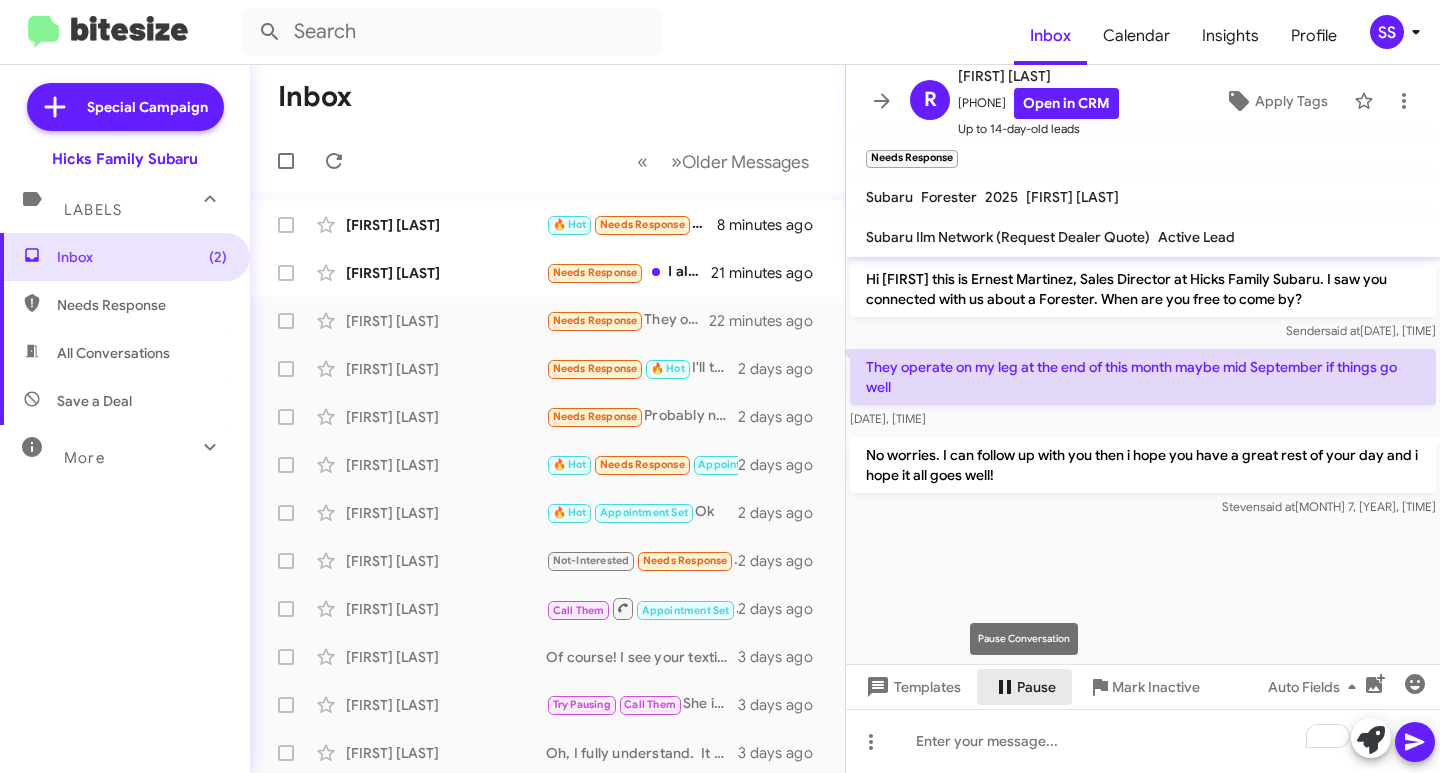click on "Pause" 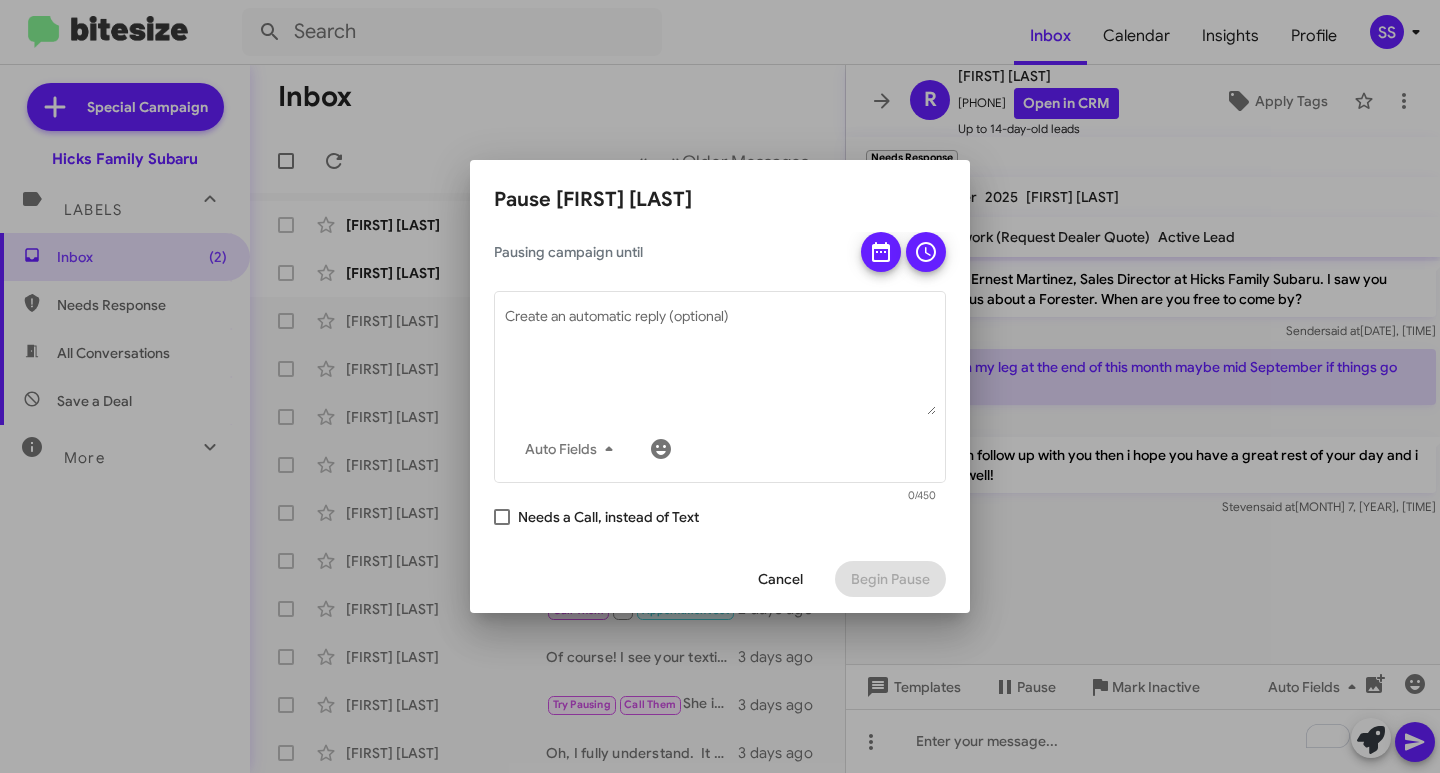 click on "Pausing campaign until" at bounding box center (720, 252) 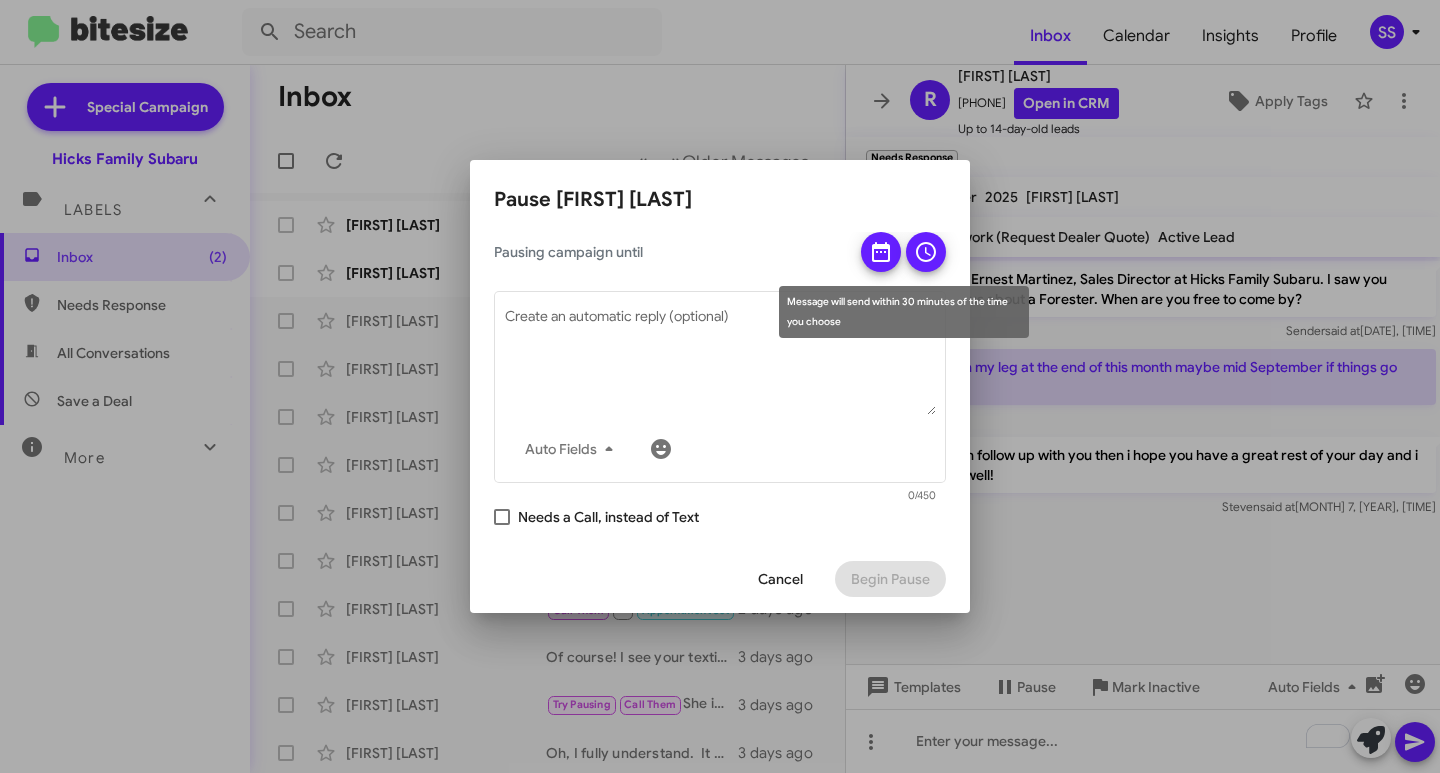 click 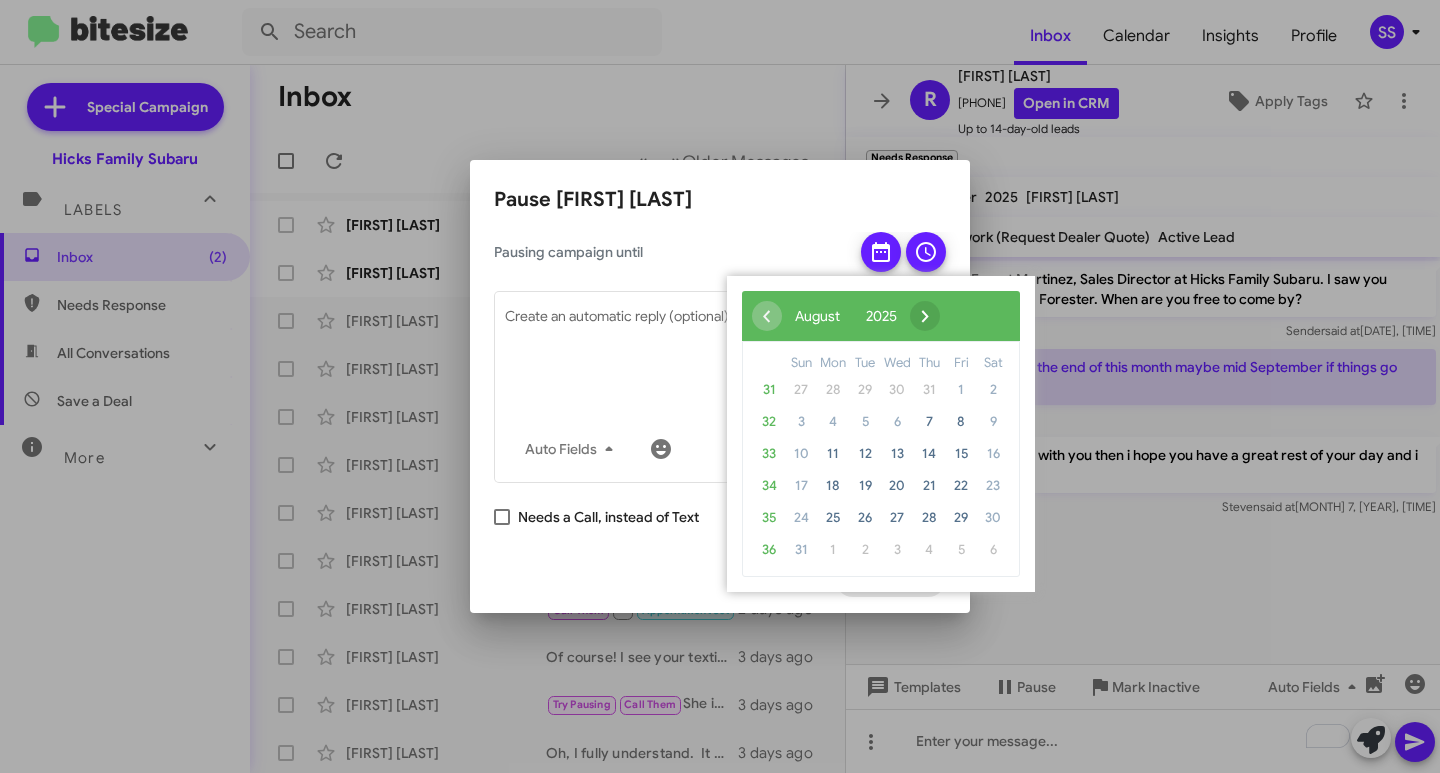 click on "›" 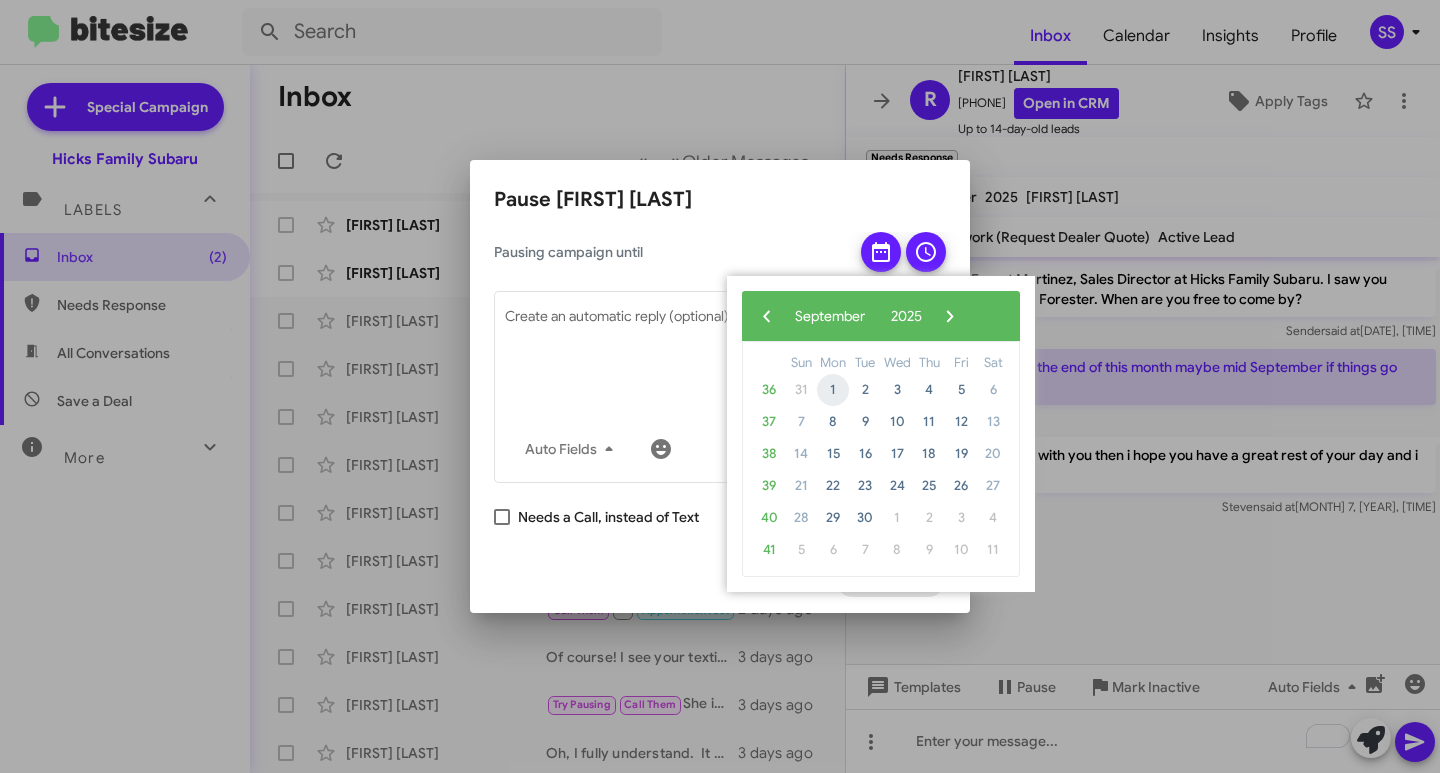 click on "1" 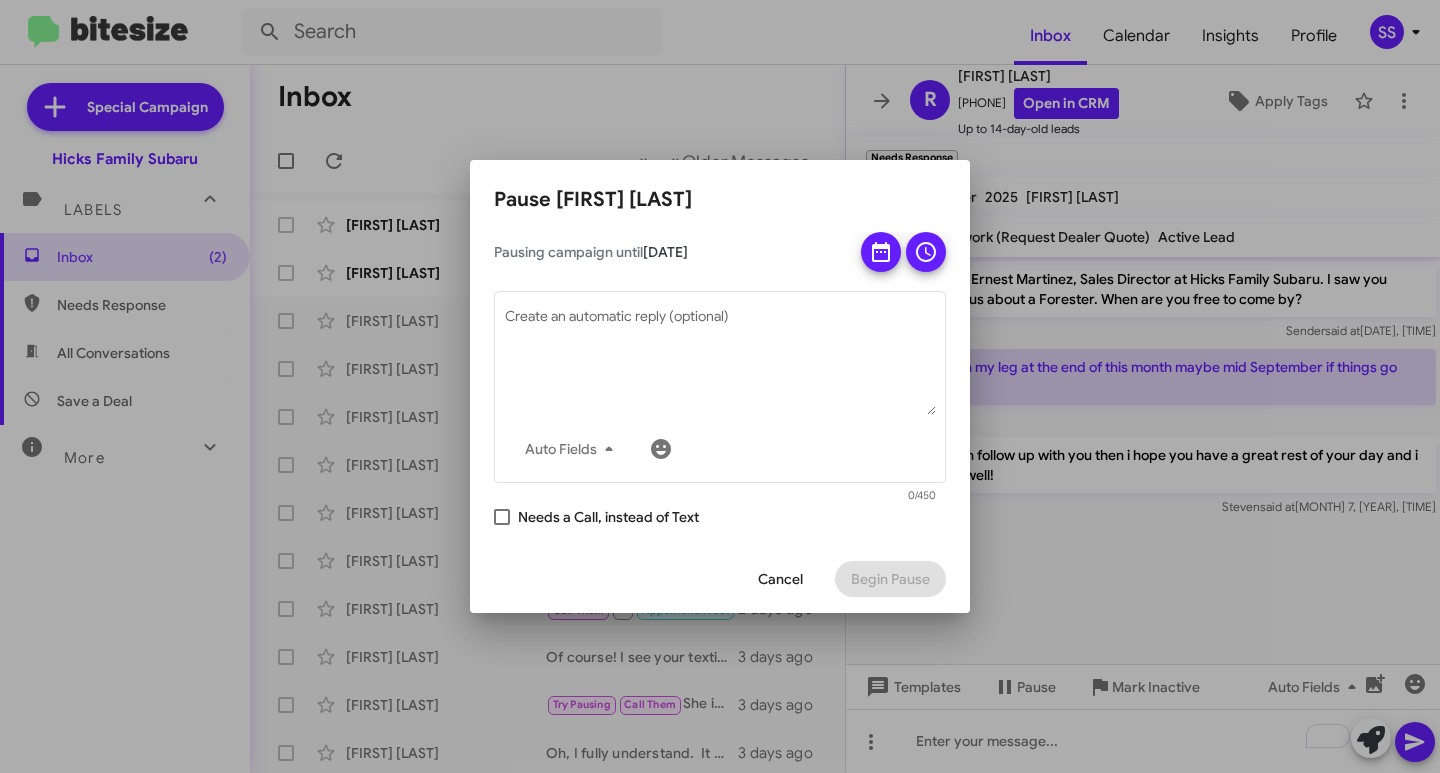 click on "Pausing campaign until [DATE]     Auto Fields
Create an automatic reply (optional) 0/450   Needs a Call, instead of Text" at bounding box center (720, 388) 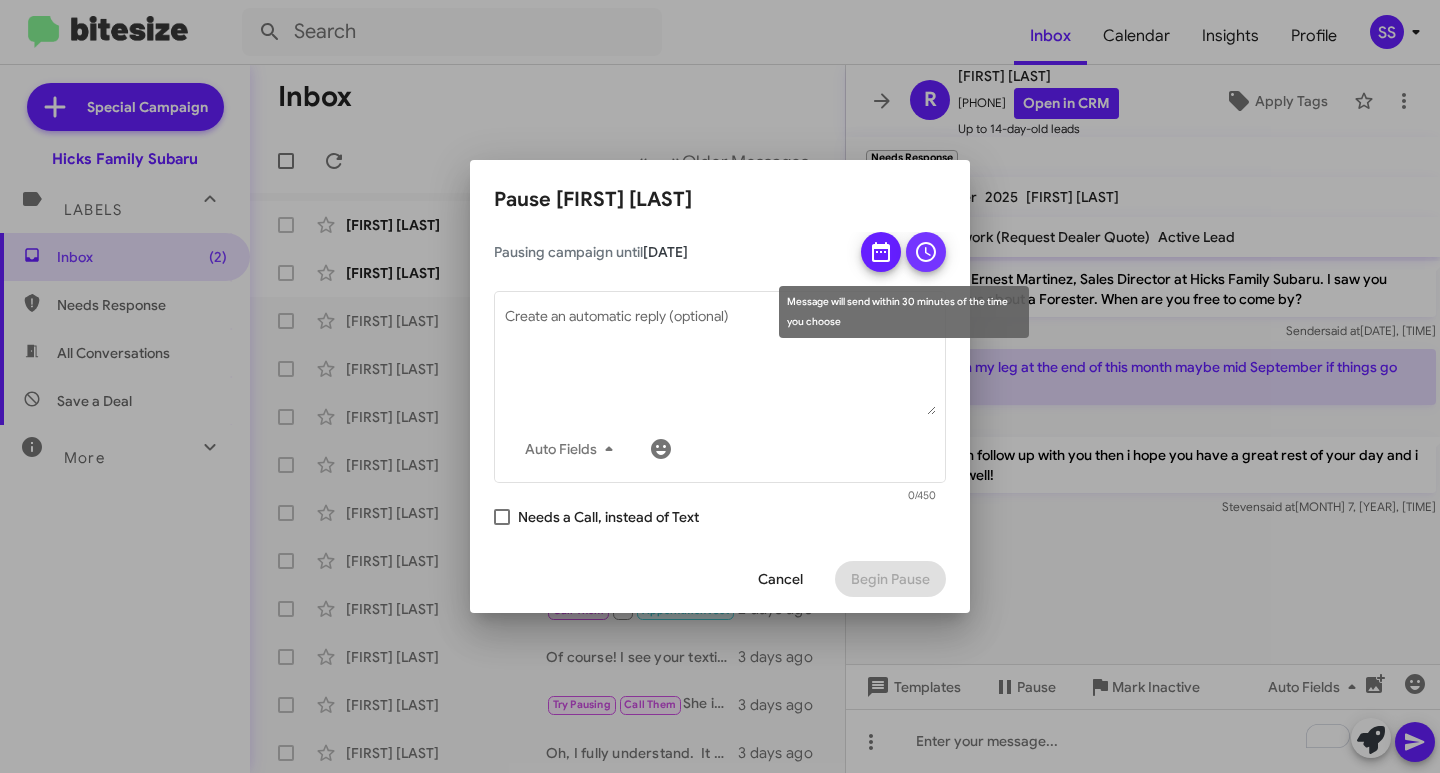 click 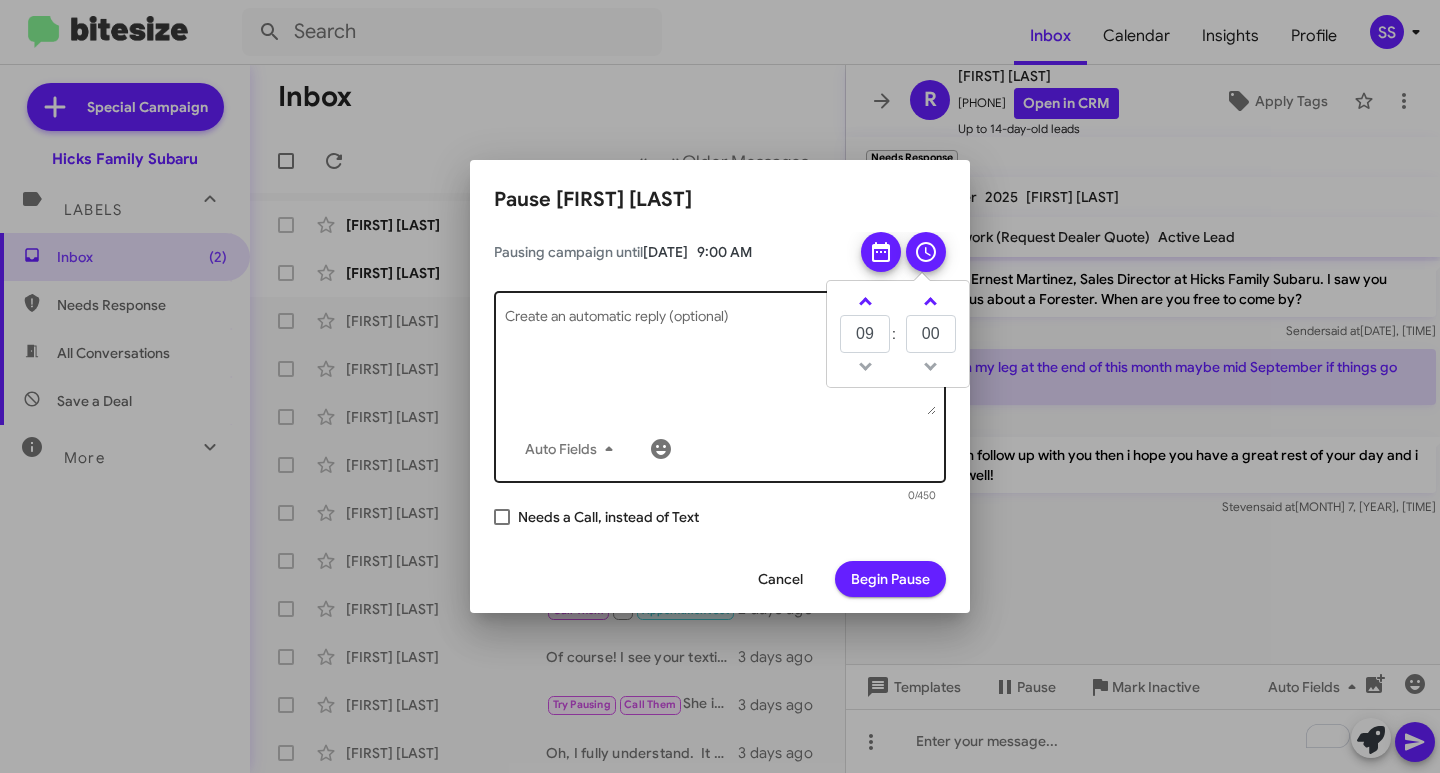 click on "Auto Fields" at bounding box center (720, 449) 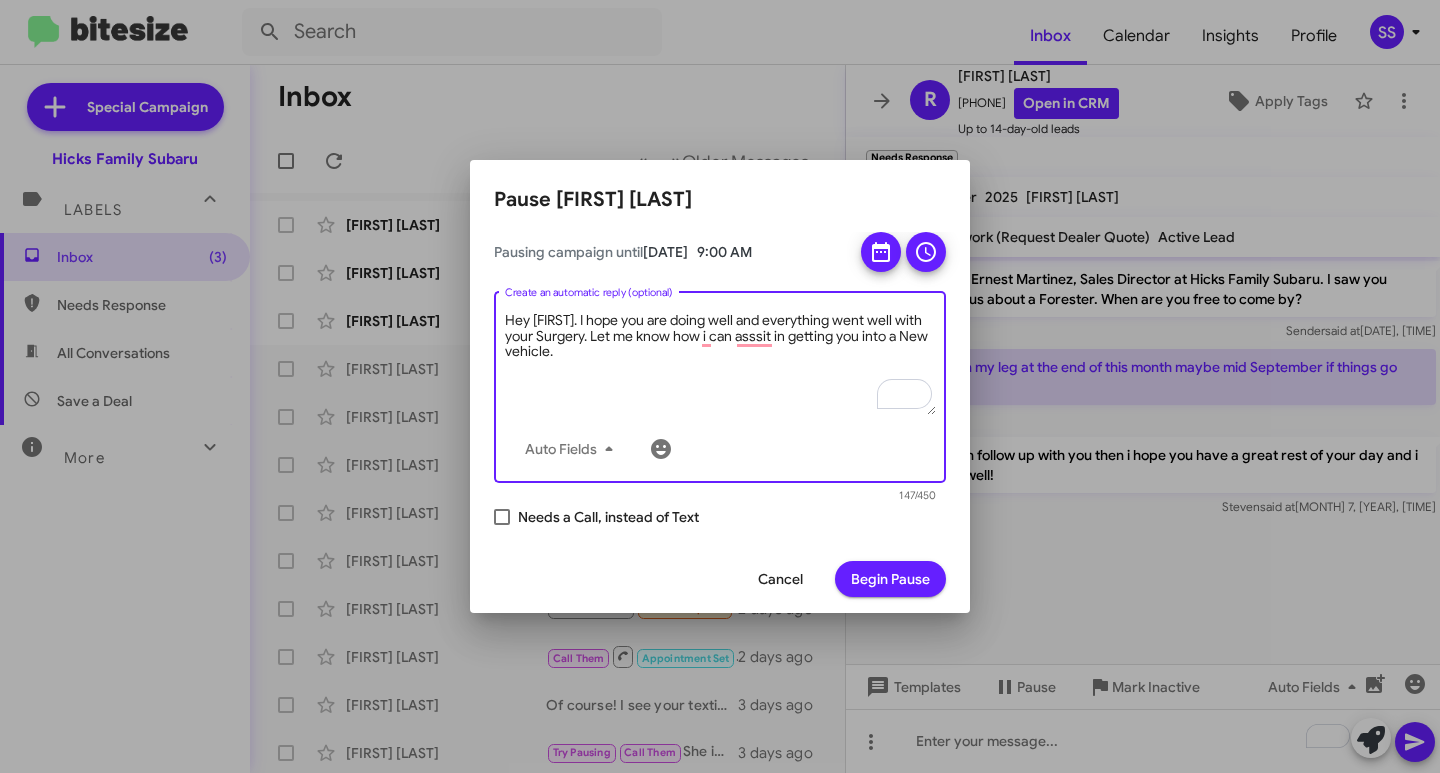 type on "Hey [FIRST]. I hope you are doing well and everything went well with your Surgery. Let me know how i can asssit in getting you into a New vehicle." 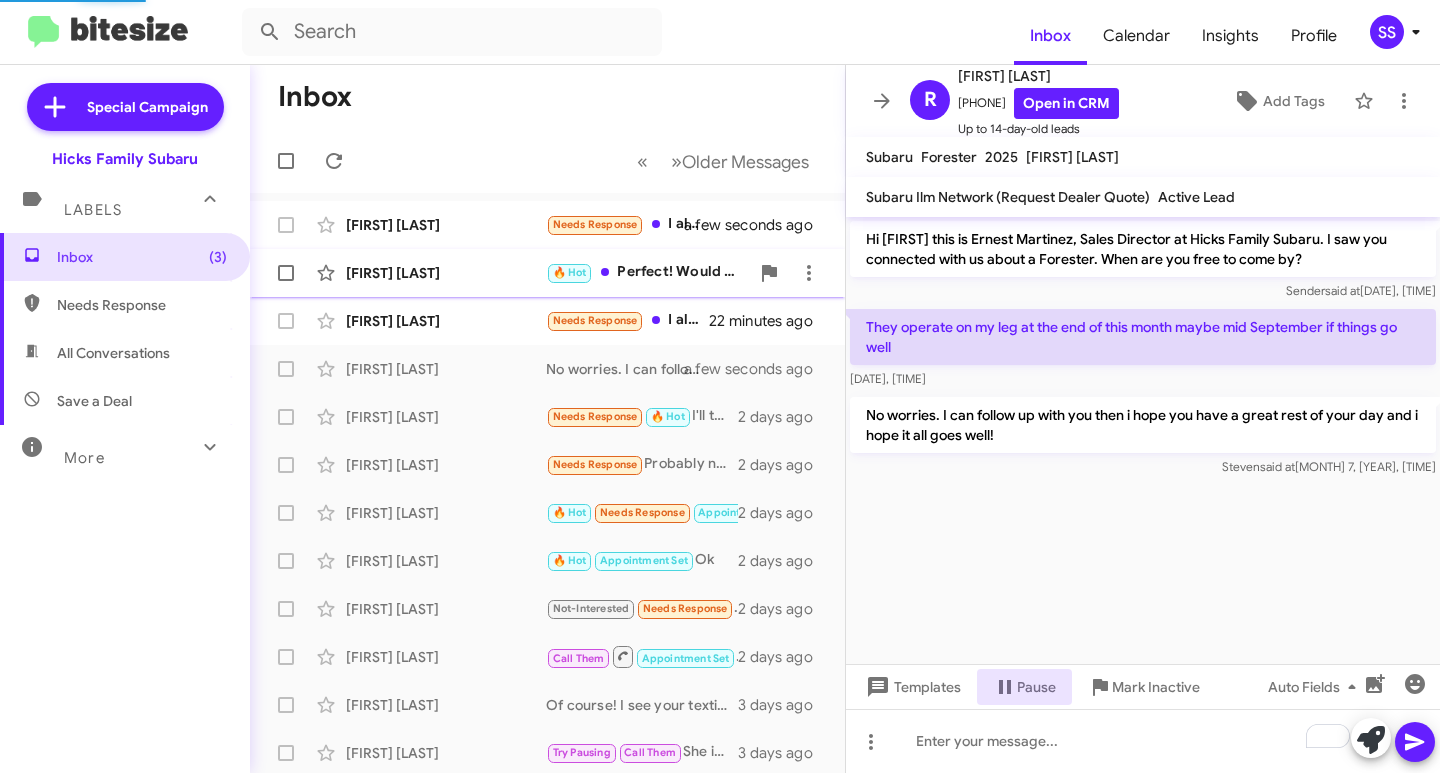 scroll, scrollTop: 43, scrollLeft: 0, axis: vertical 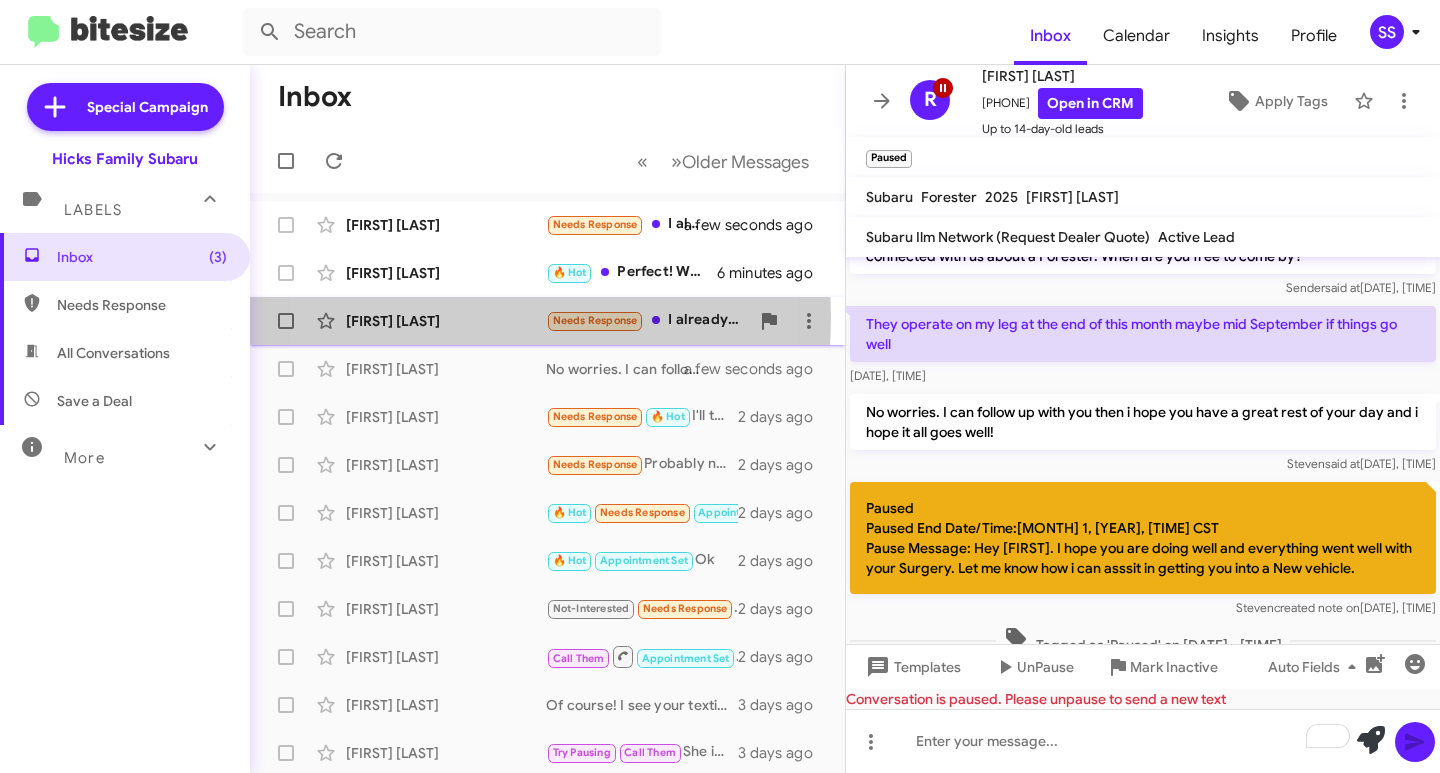click on "[FIRST] [LAST]" 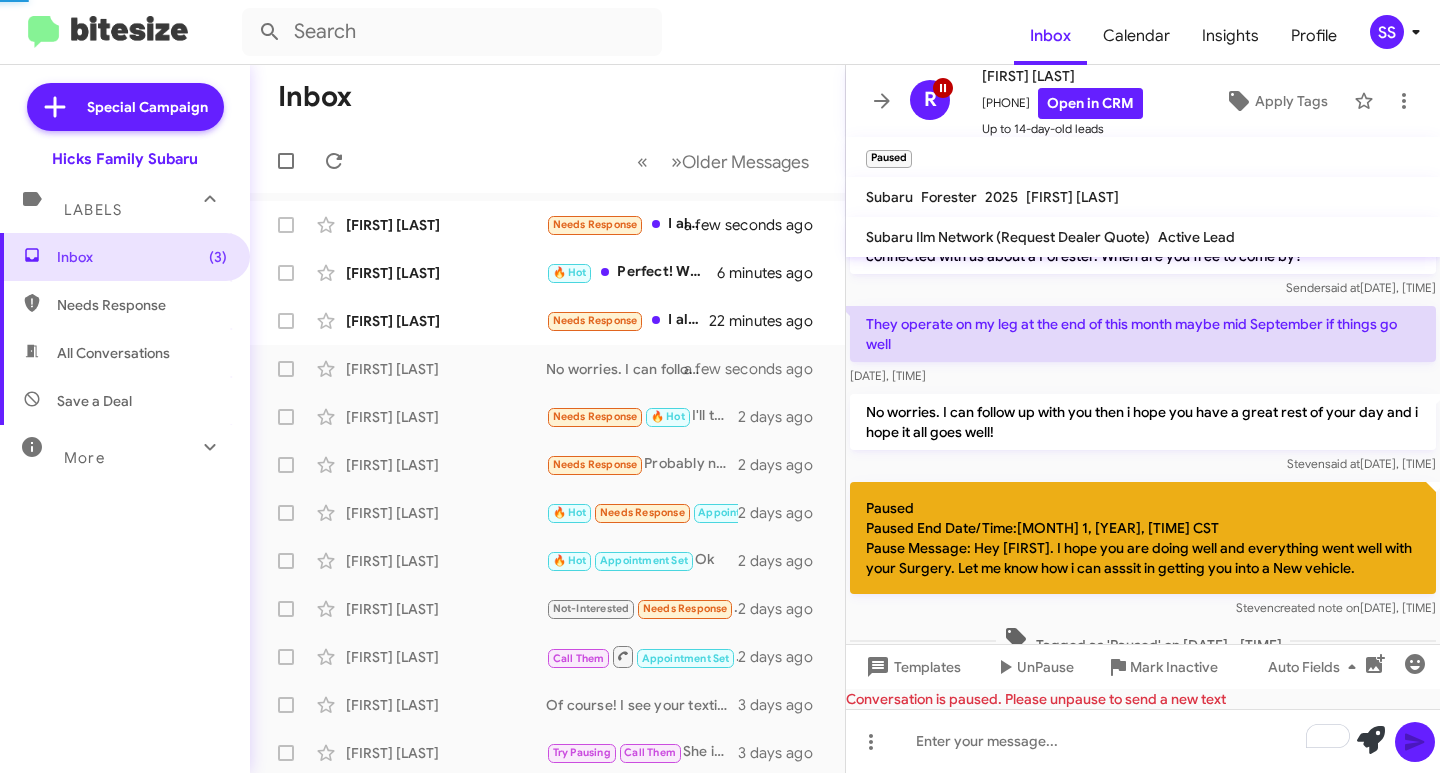 scroll, scrollTop: 0, scrollLeft: 0, axis: both 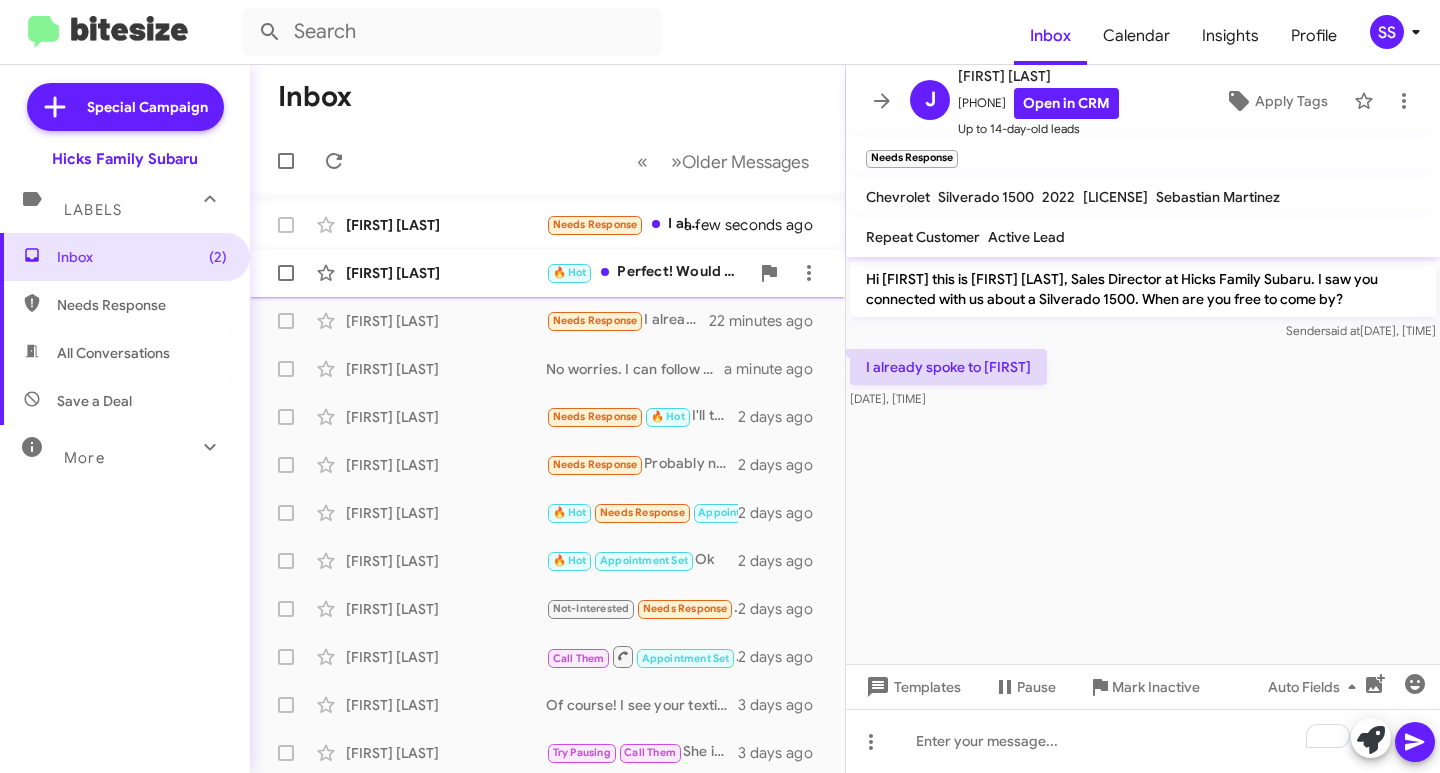 click on "[FIRST] [LAST]  🔥 Hot   Perfect! Would 12:30 work for you?   6 minutes ago" 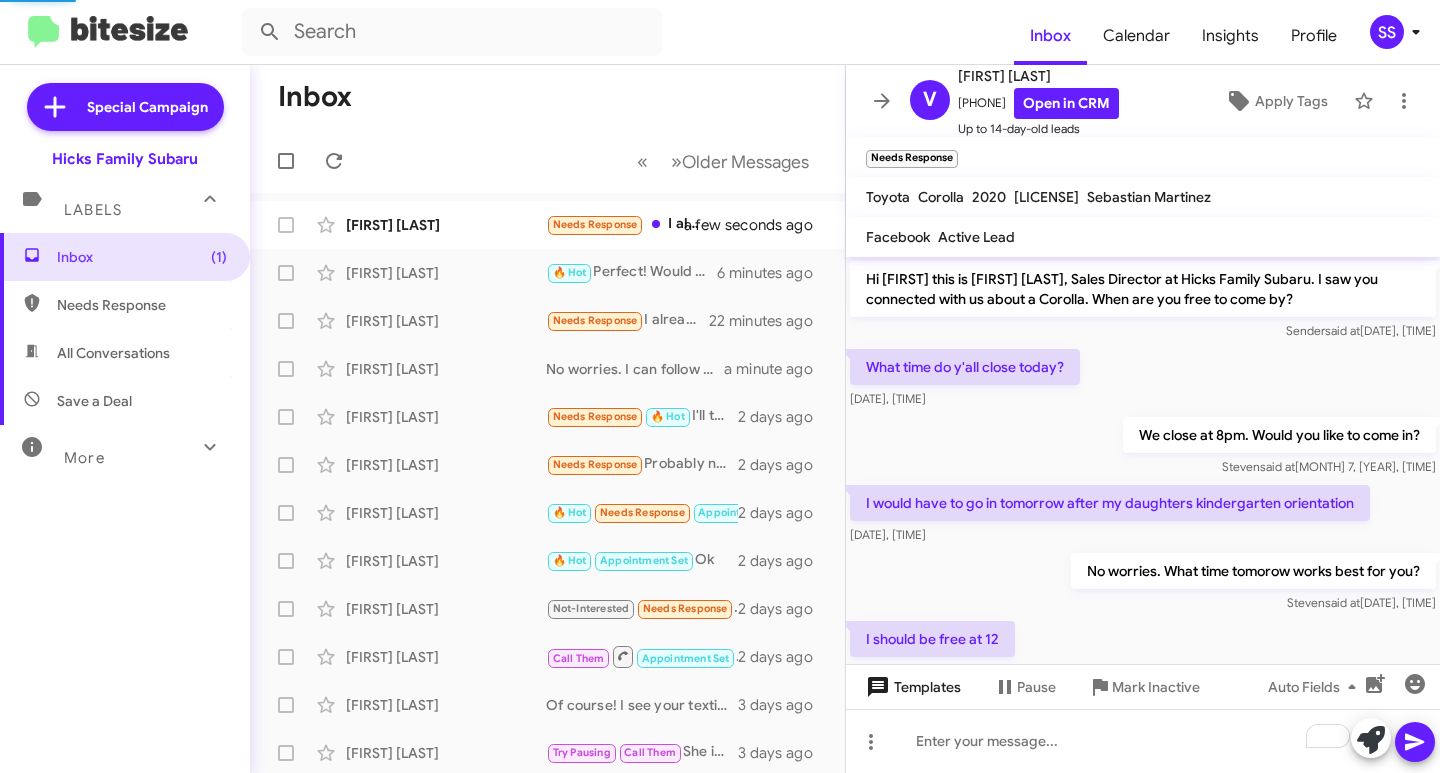 scroll, scrollTop: 124, scrollLeft: 0, axis: vertical 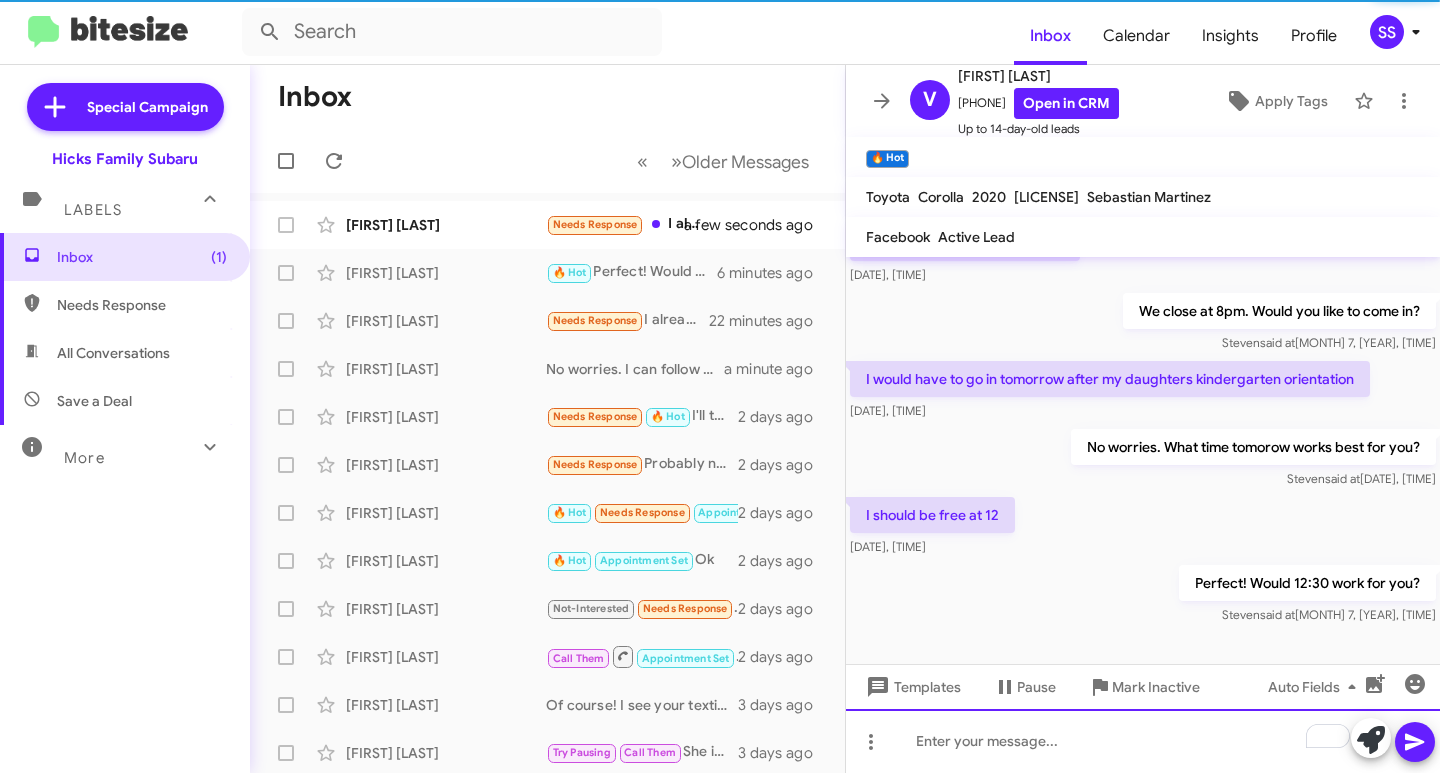click 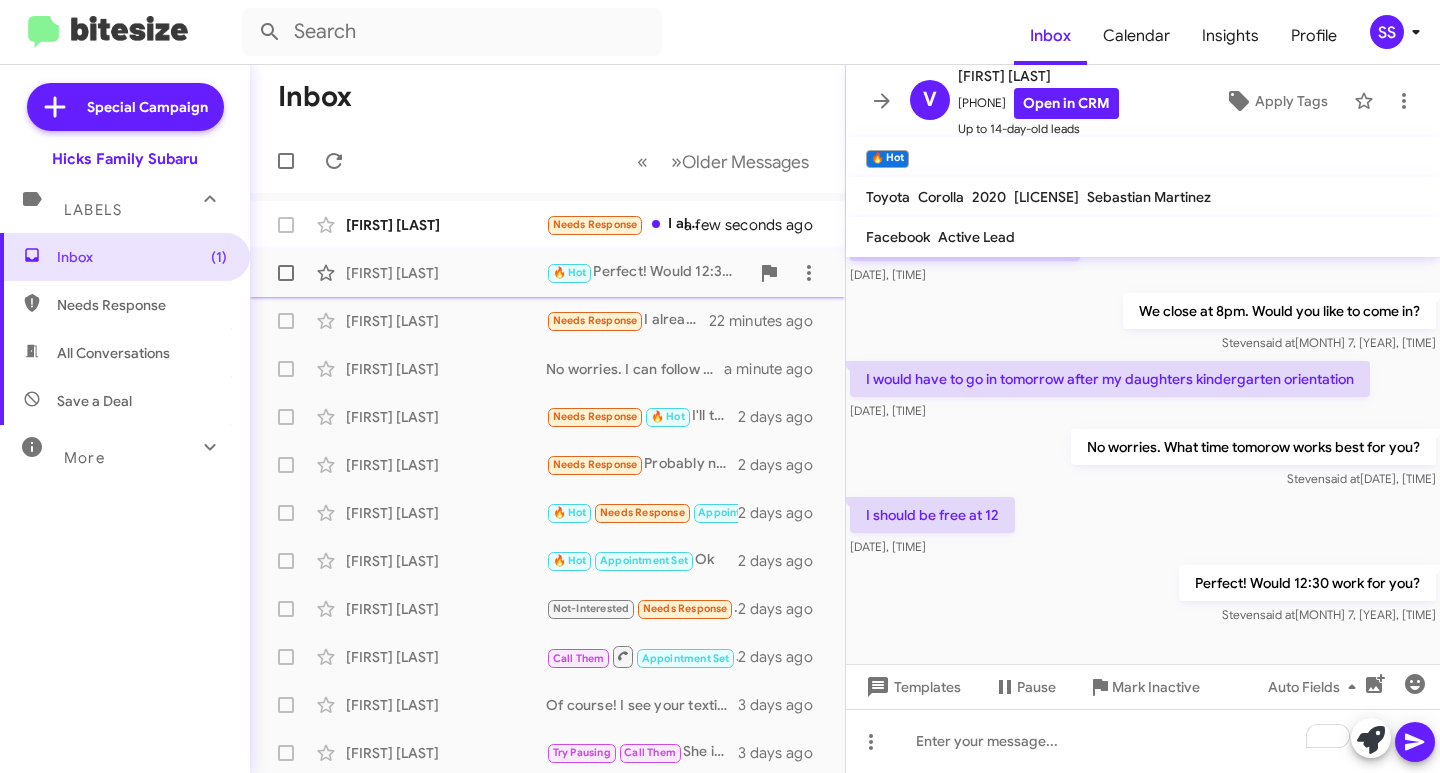 click on "[FIRST] [LAST]  🔥 Hot   Perfect! Would 12:30 work for you?   6 minutes ago" 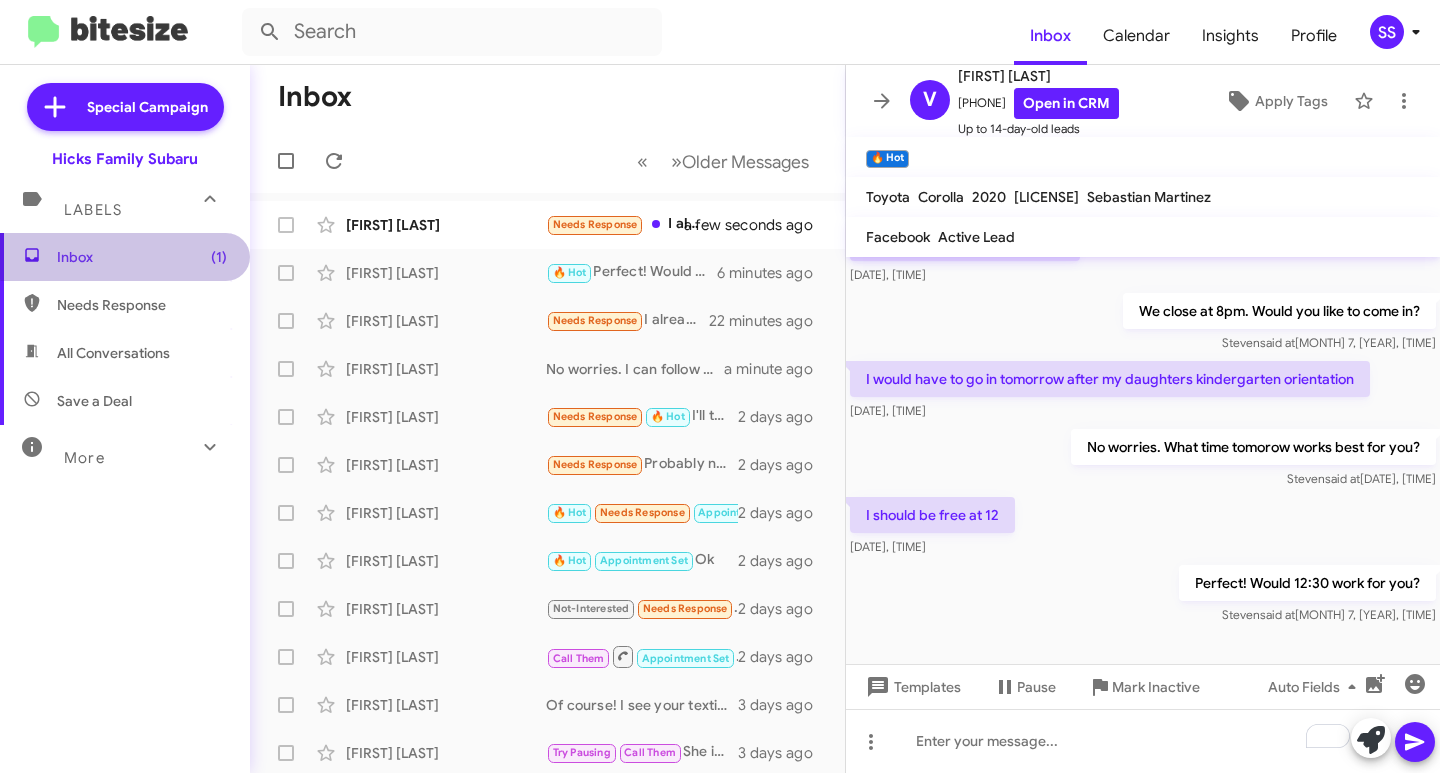 click on "Inbox  (1)" at bounding box center [125, 257] 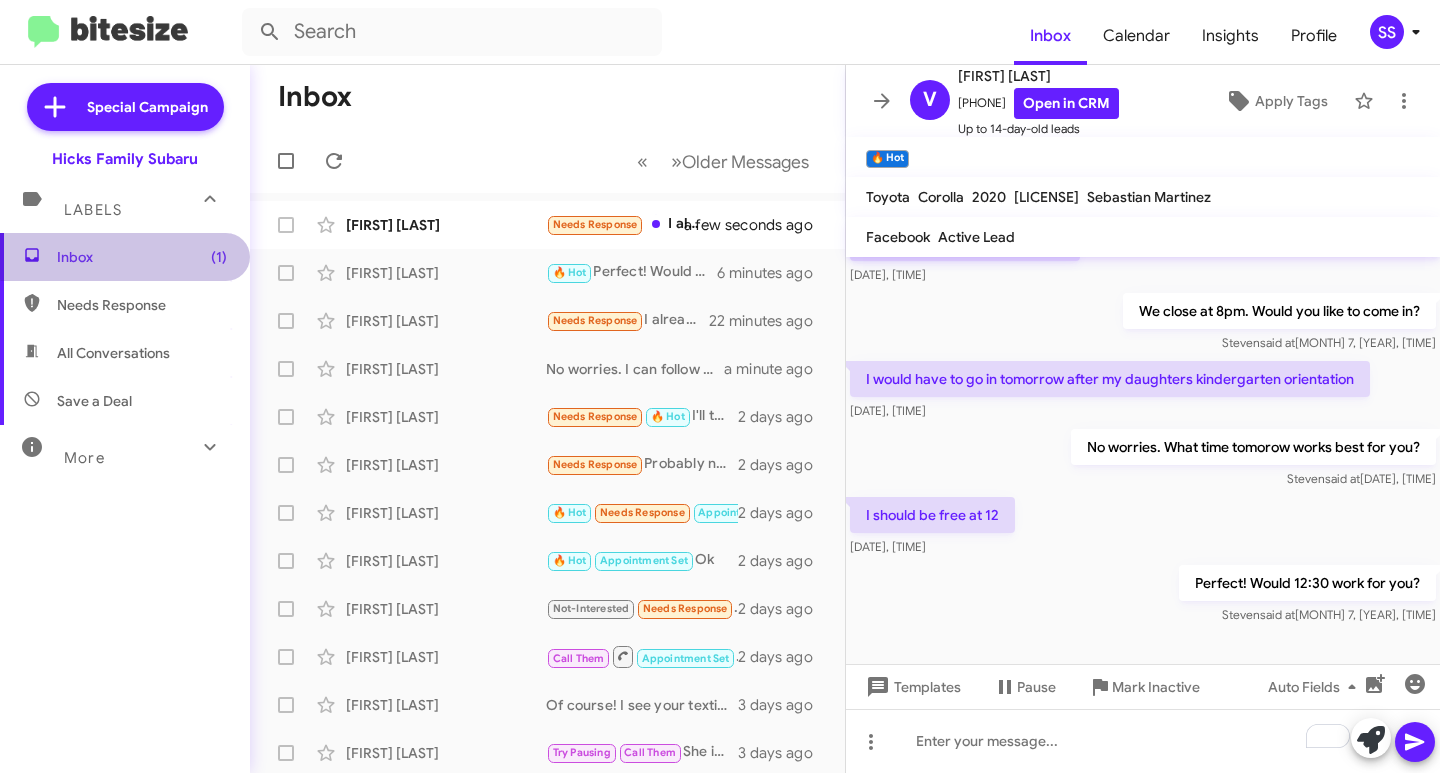 click on "Inbox  (1)" at bounding box center [125, 257] 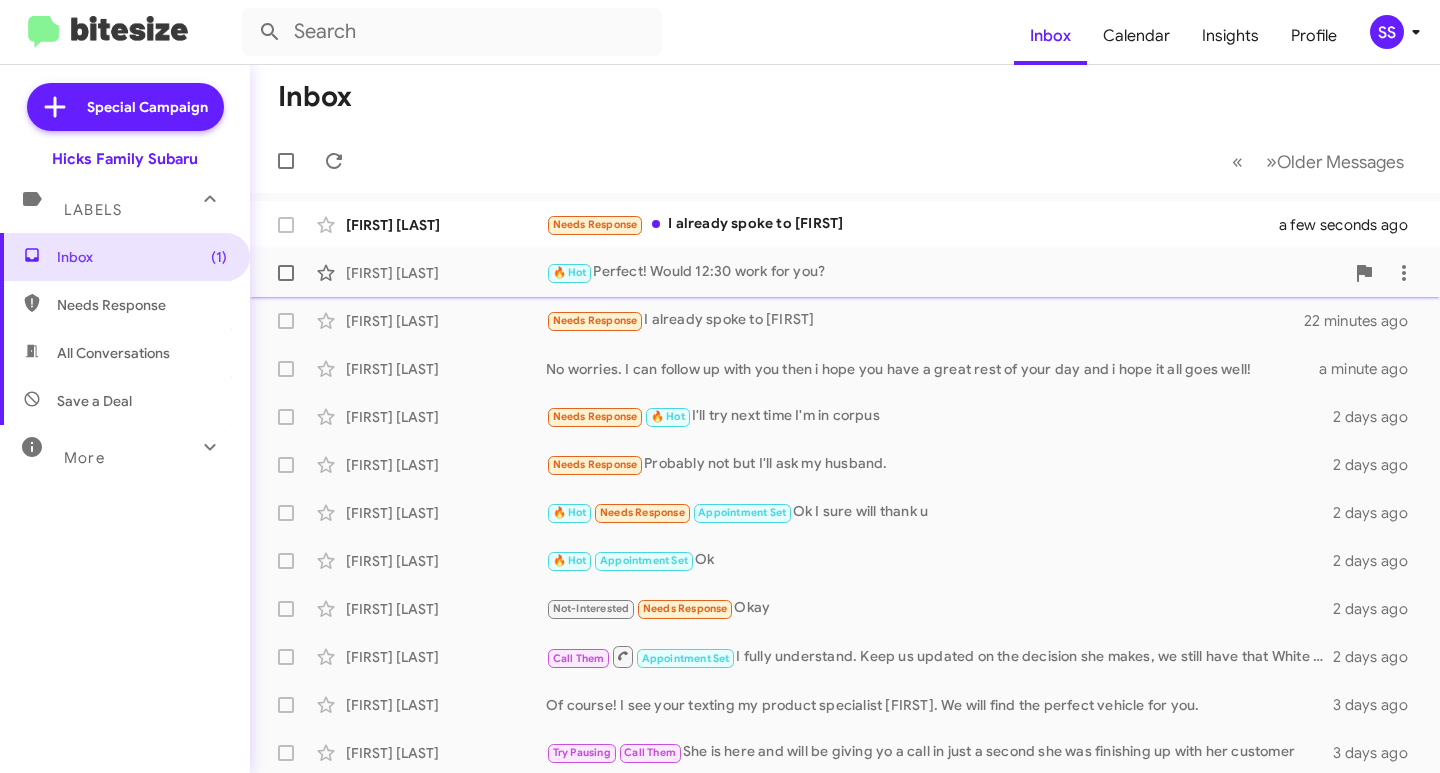 click on "🔥 Hot   Perfect! Would 12:30 work for you?" 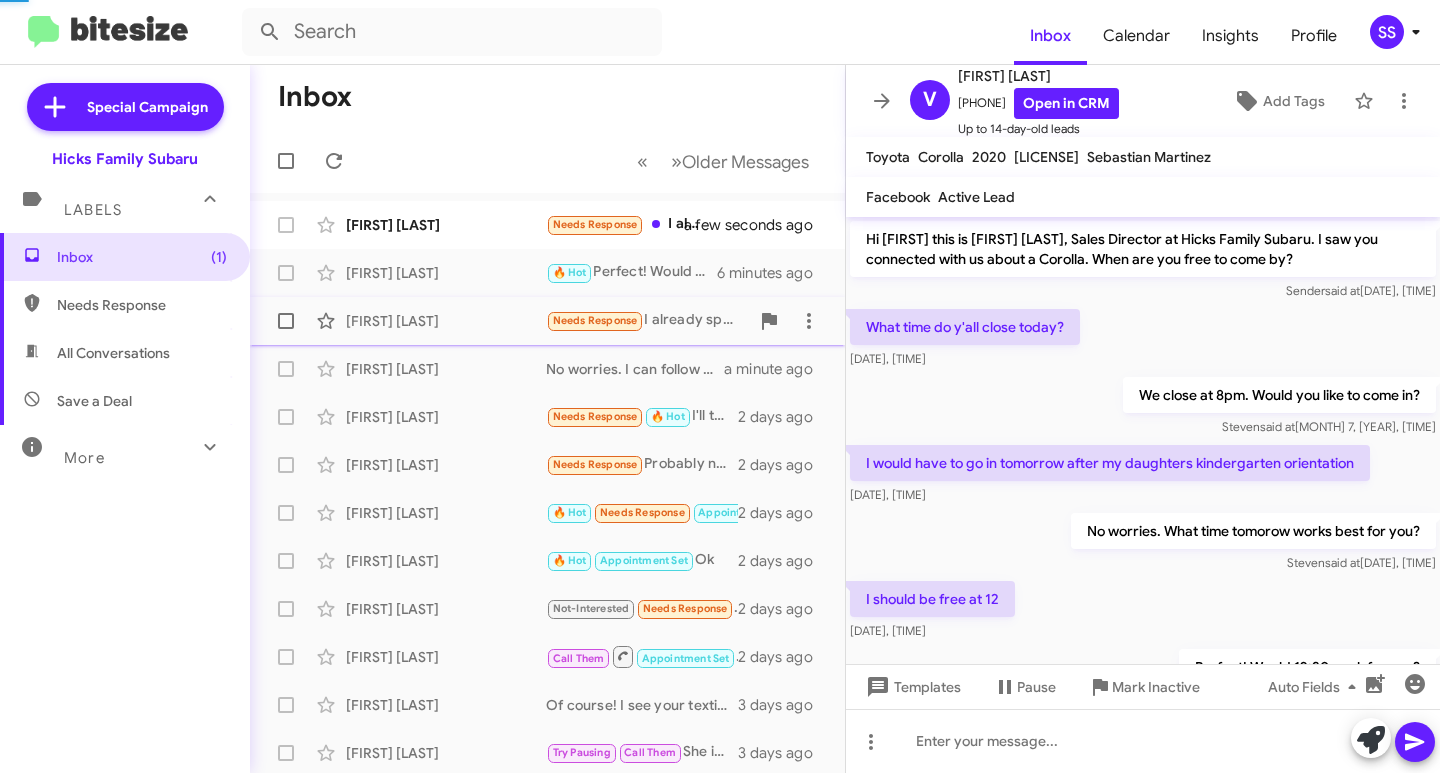 scroll, scrollTop: 84, scrollLeft: 0, axis: vertical 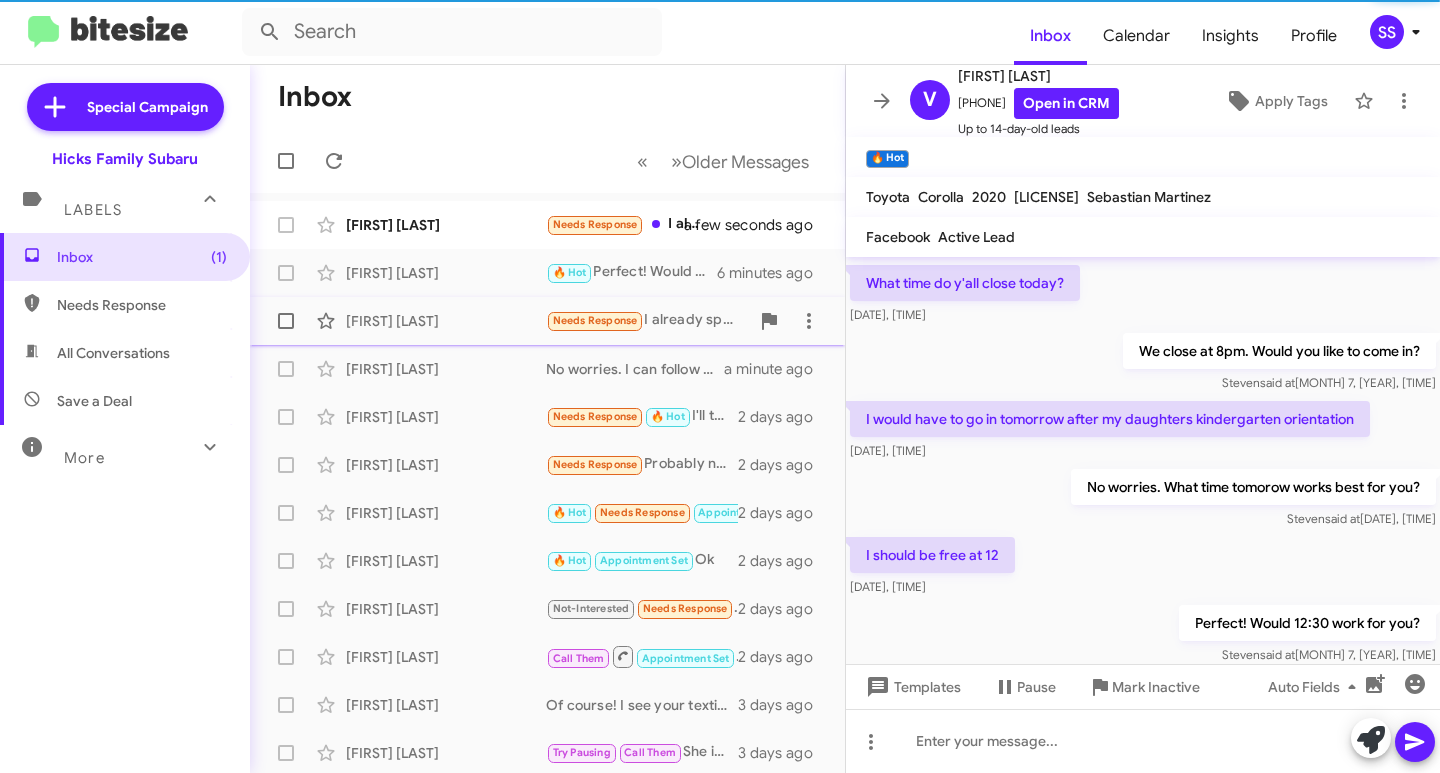 click on "[FIRST] [LAST]" 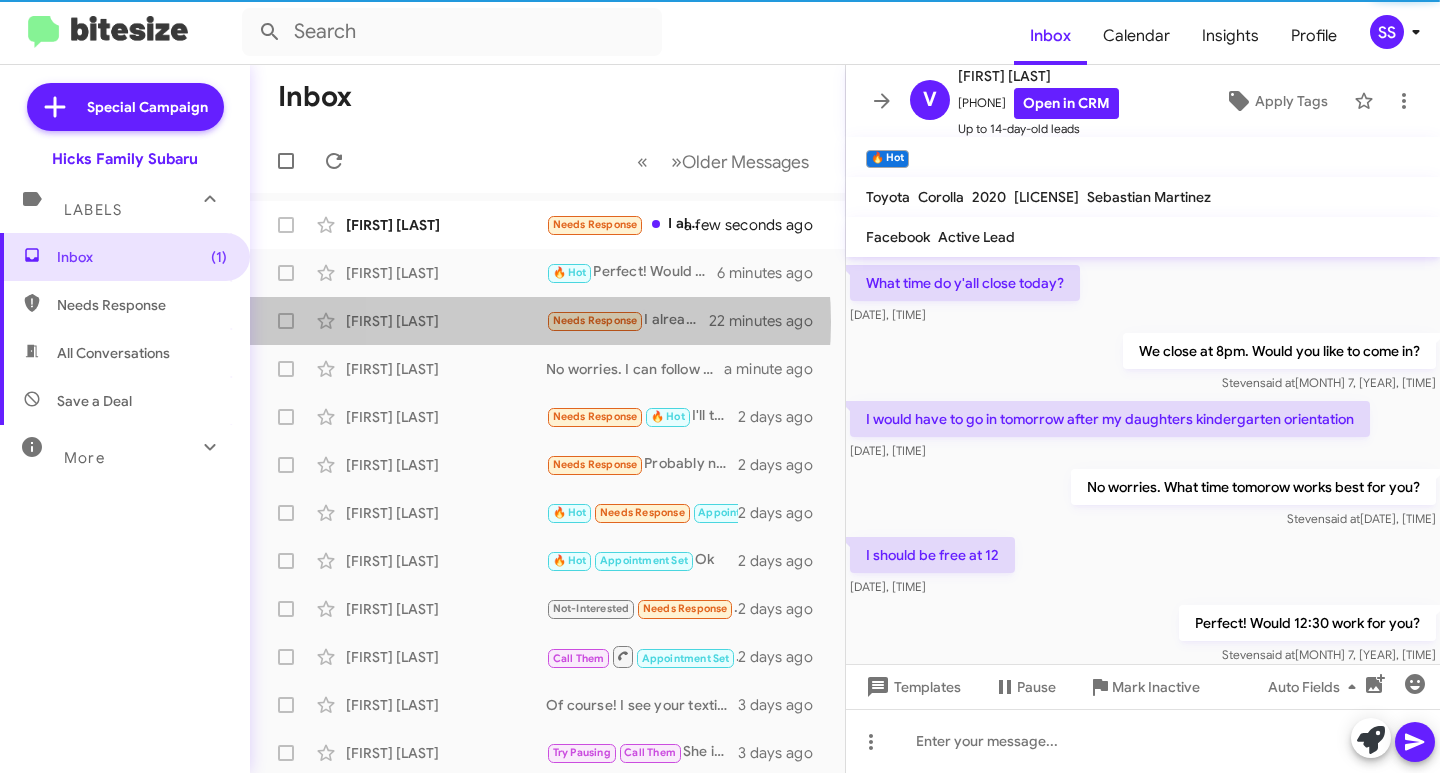 scroll, scrollTop: 0, scrollLeft: 0, axis: both 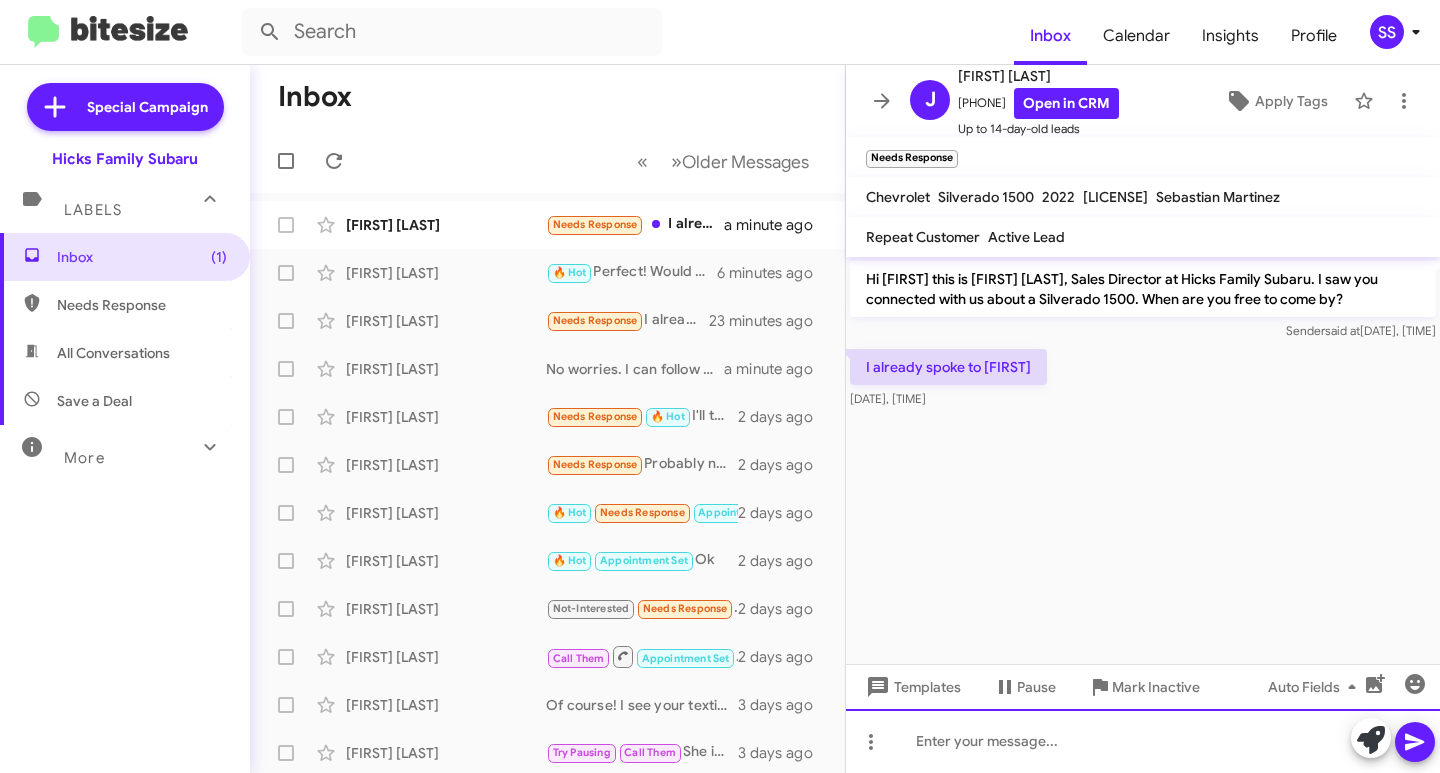 click 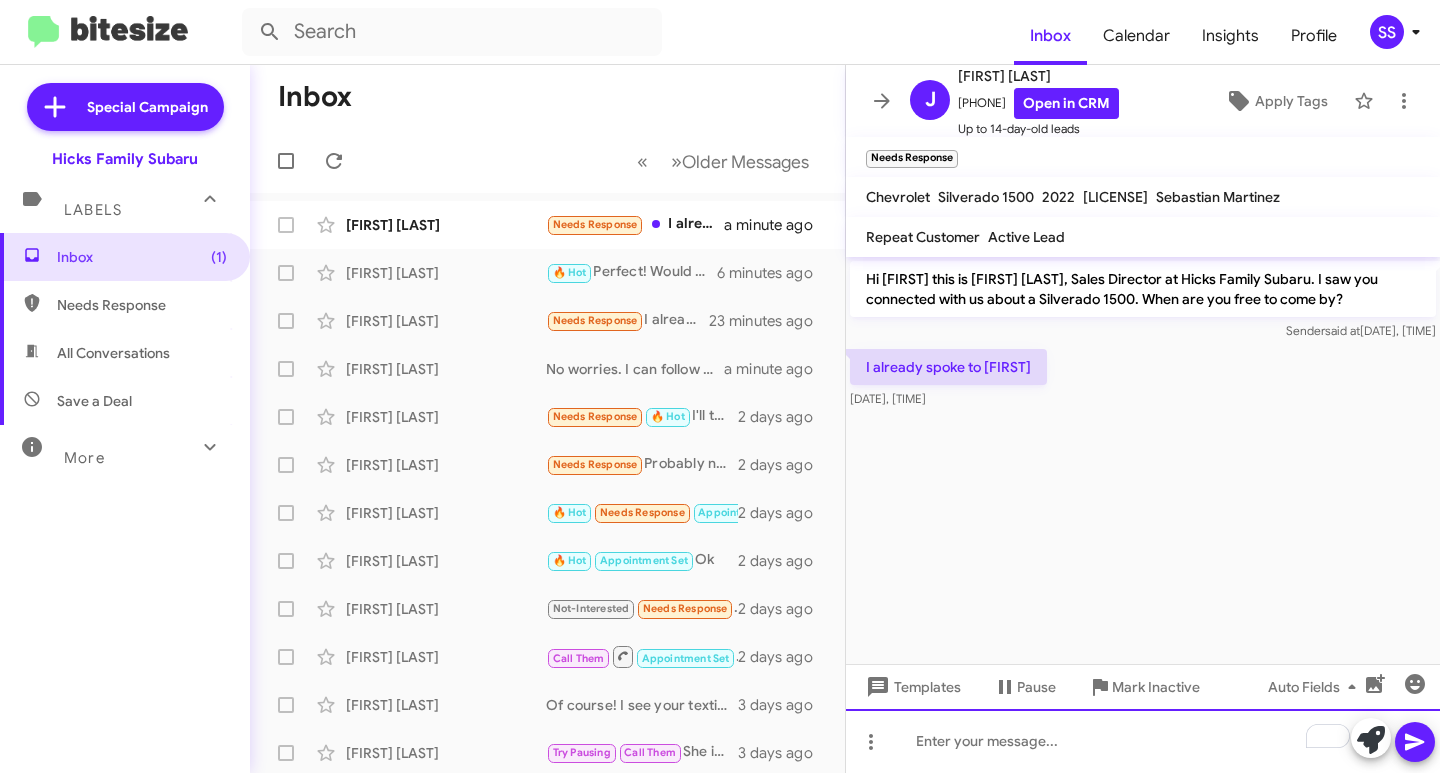 type 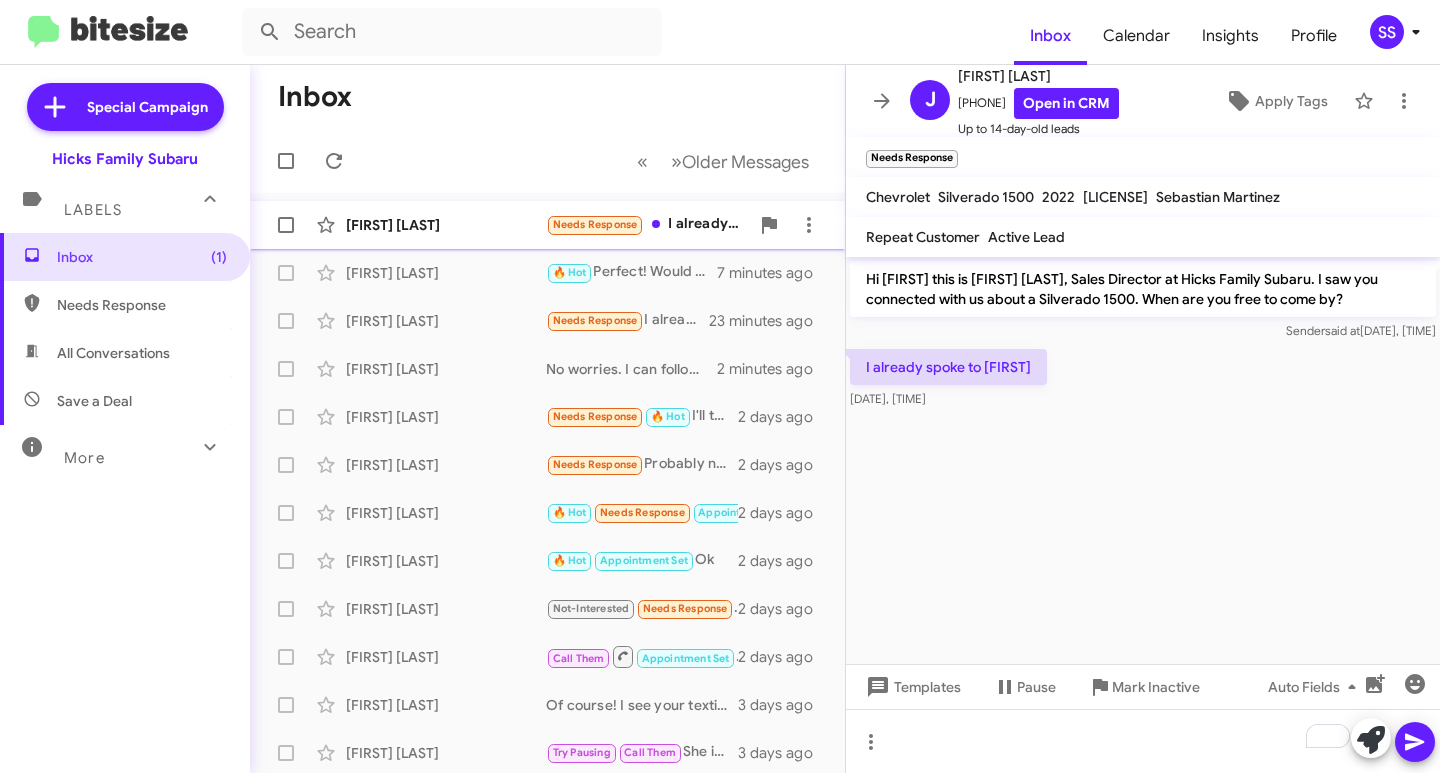 click on "[FIRST] [LAST]" 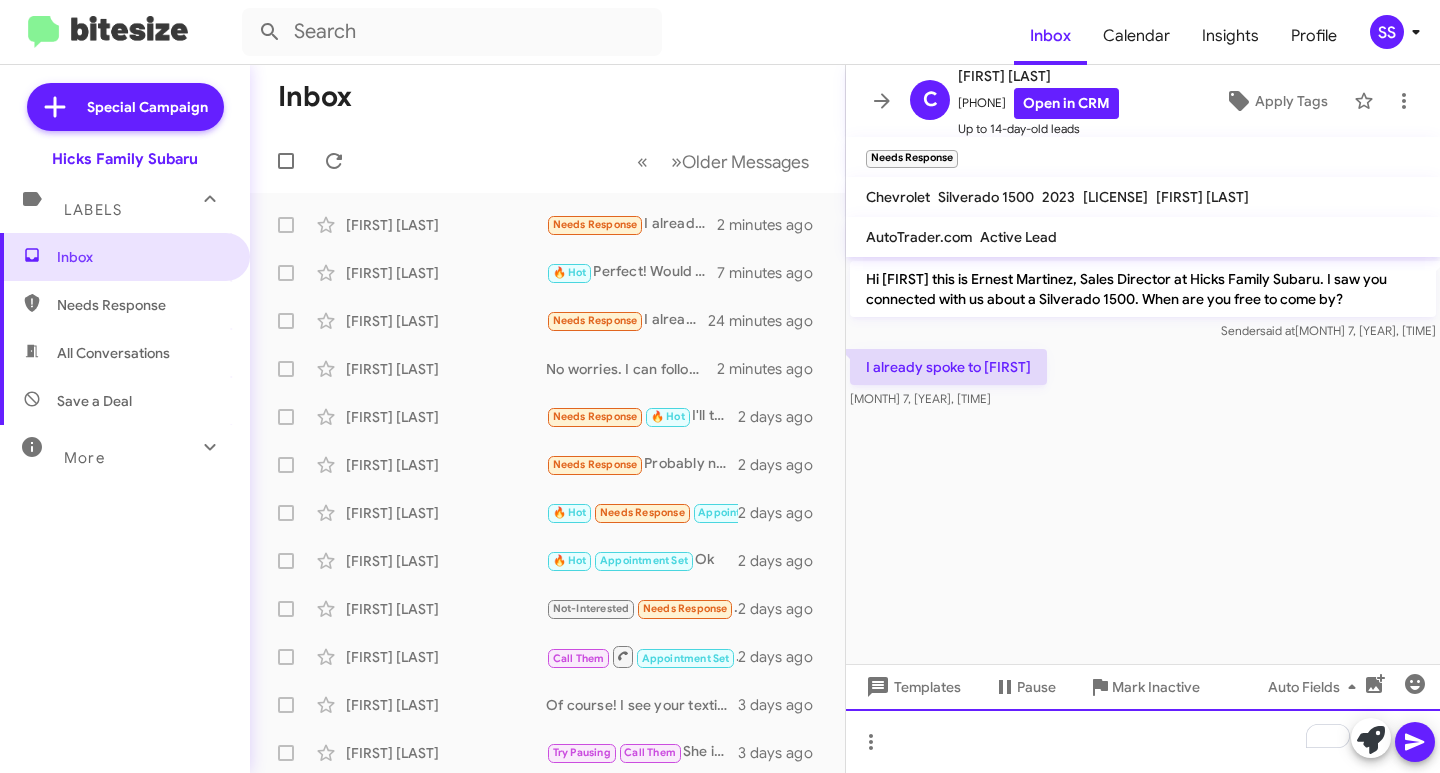 click 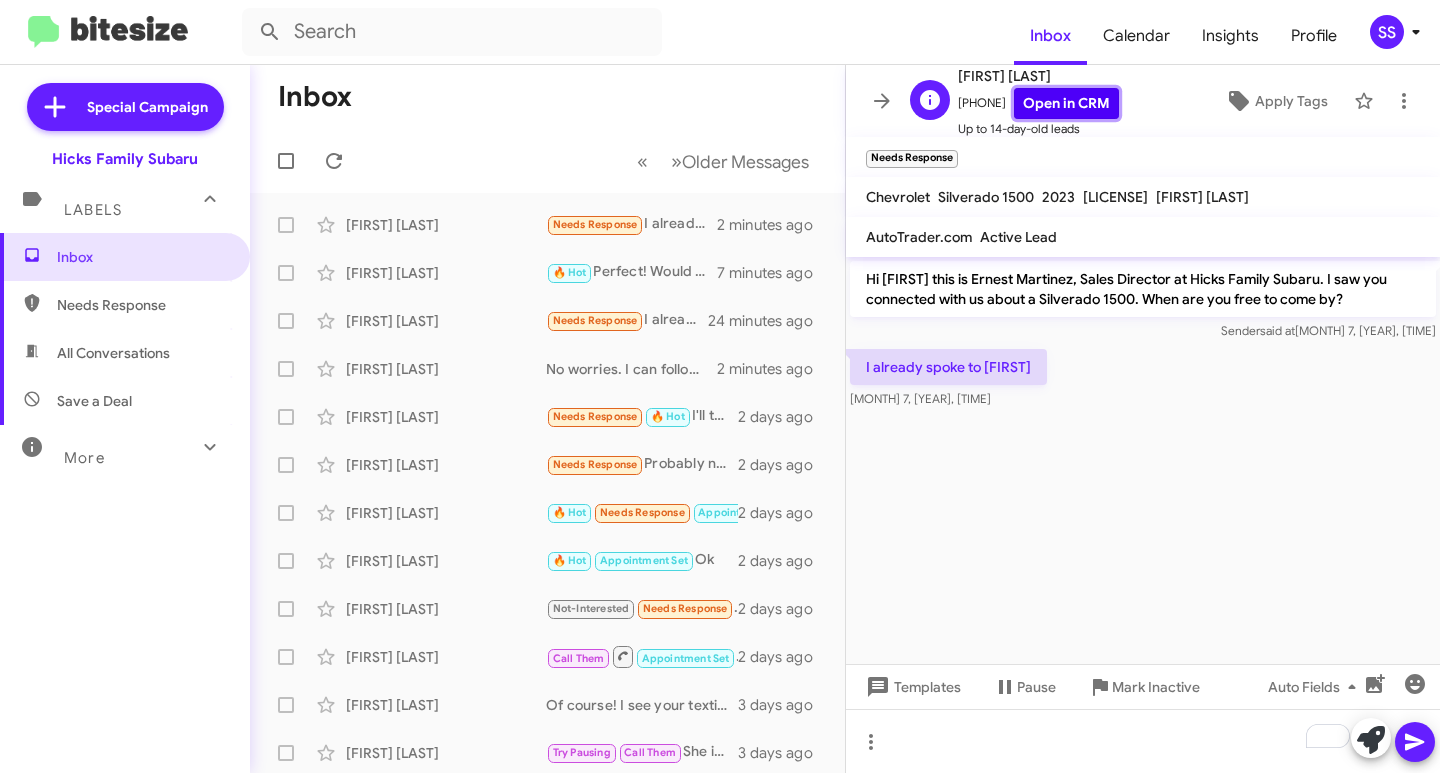 click on "Open in CRM" 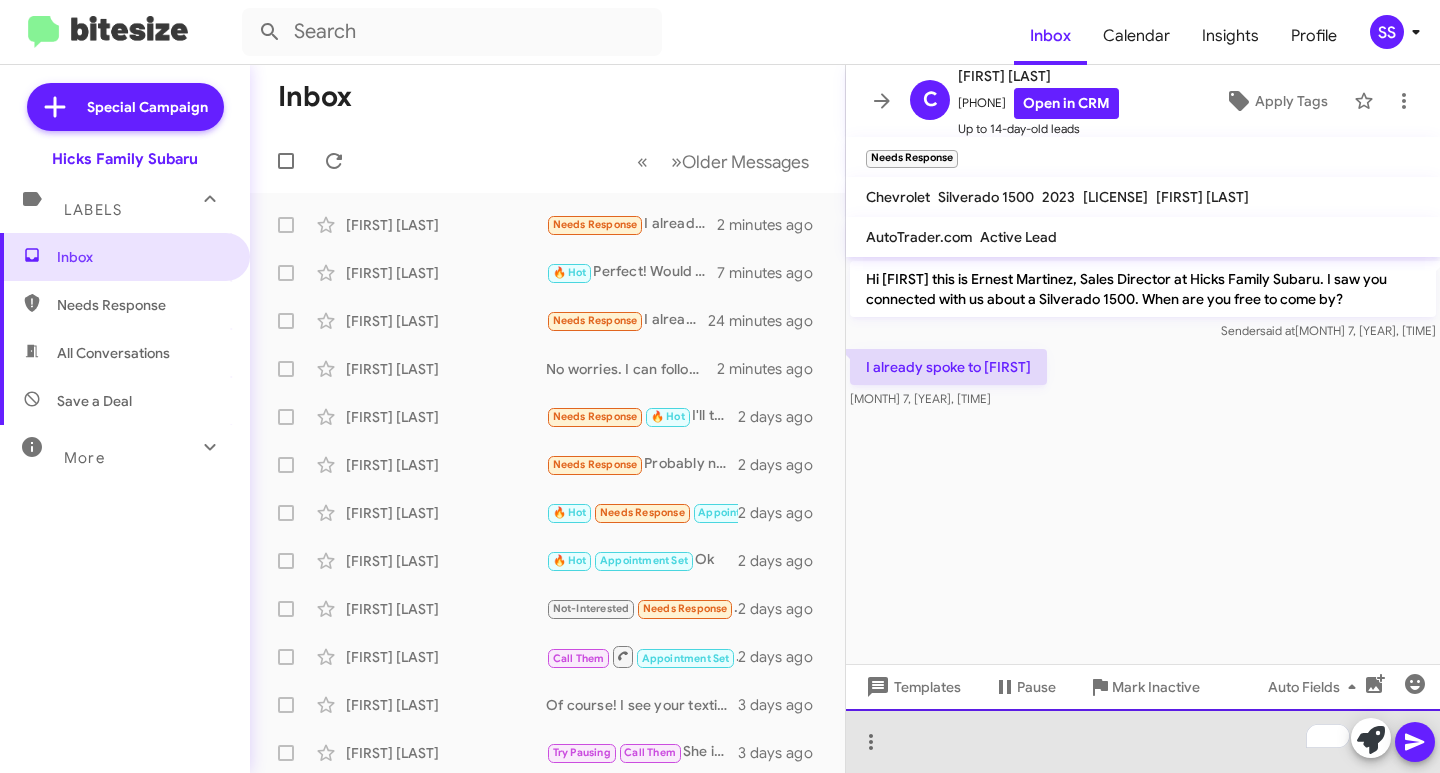 click 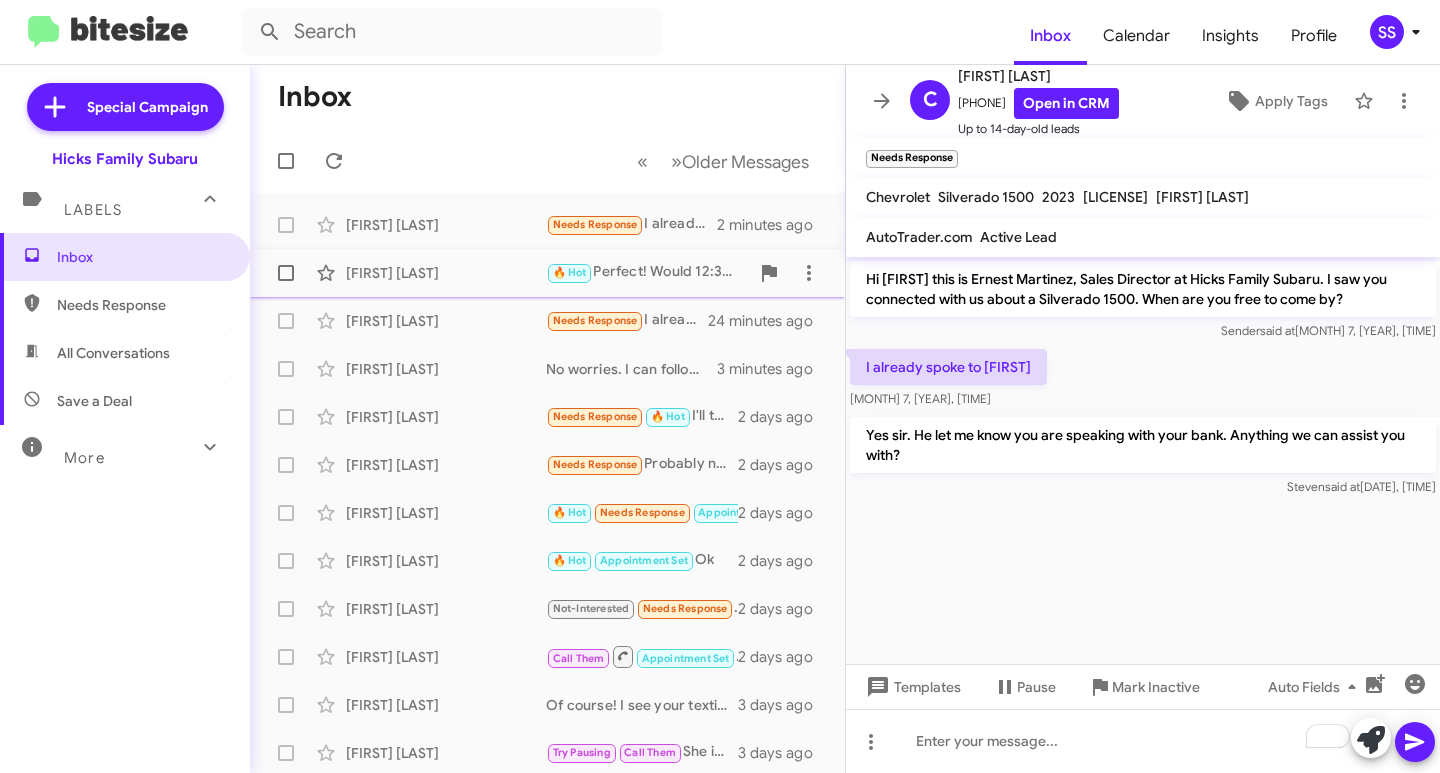 click on "[FIRST] [LAST]" 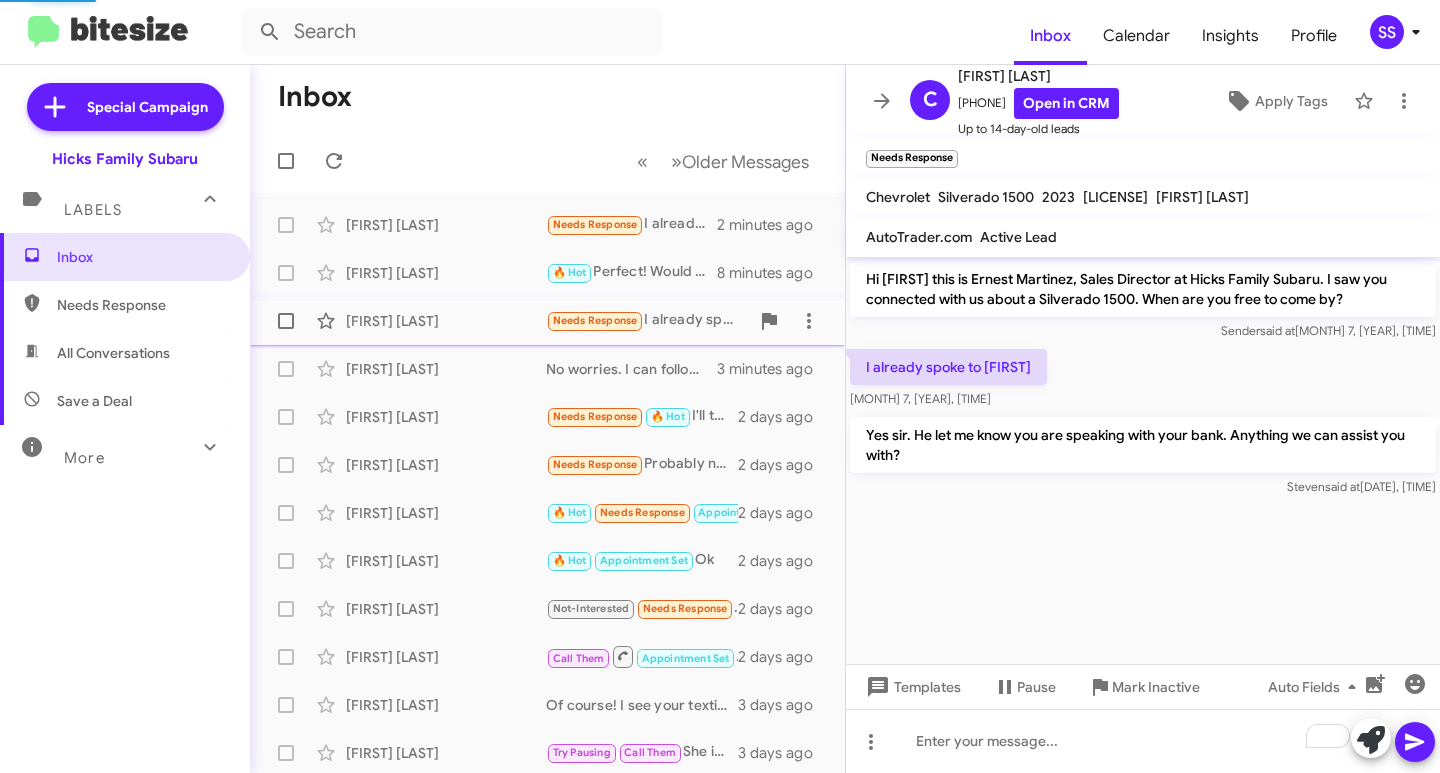 scroll, scrollTop: 124, scrollLeft: 0, axis: vertical 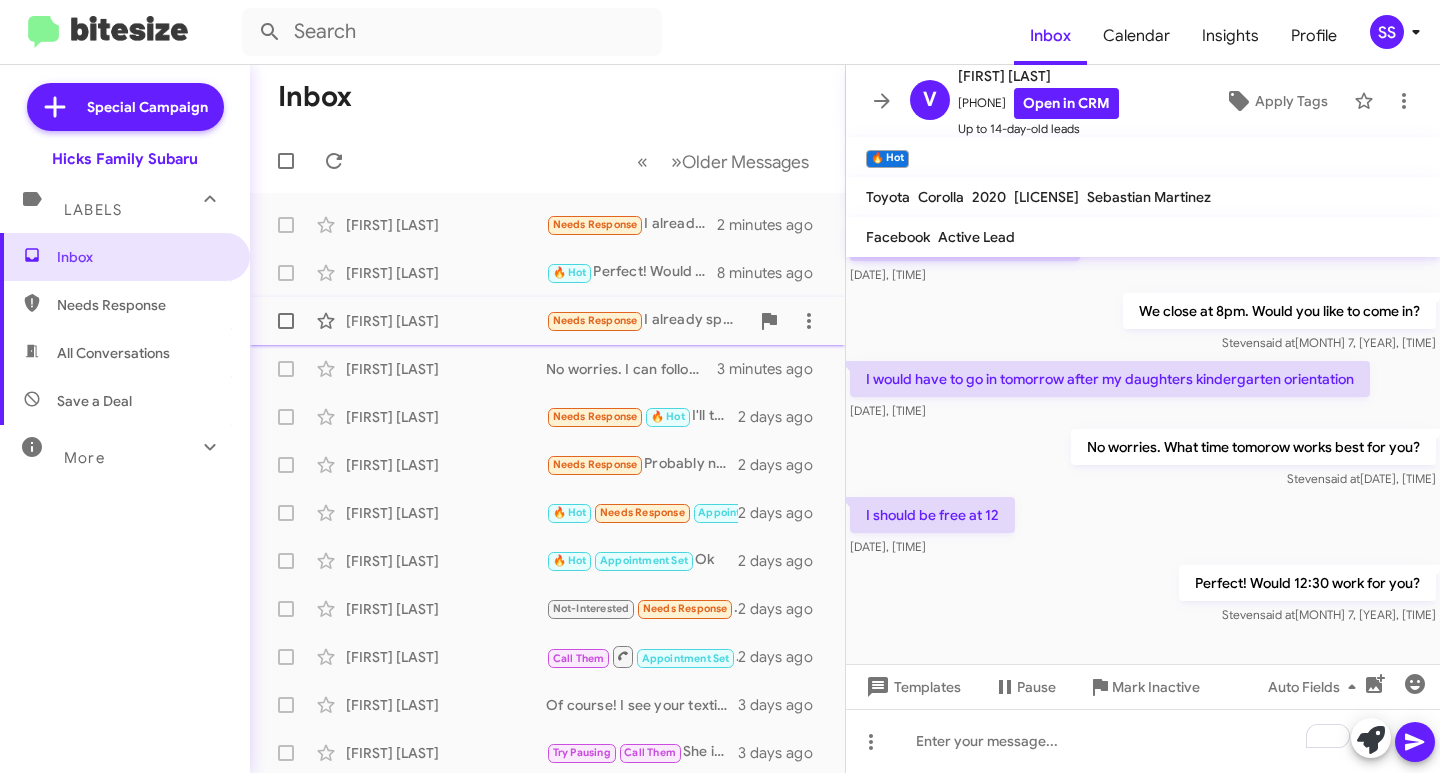 click on "[FIRST] [LAST]" 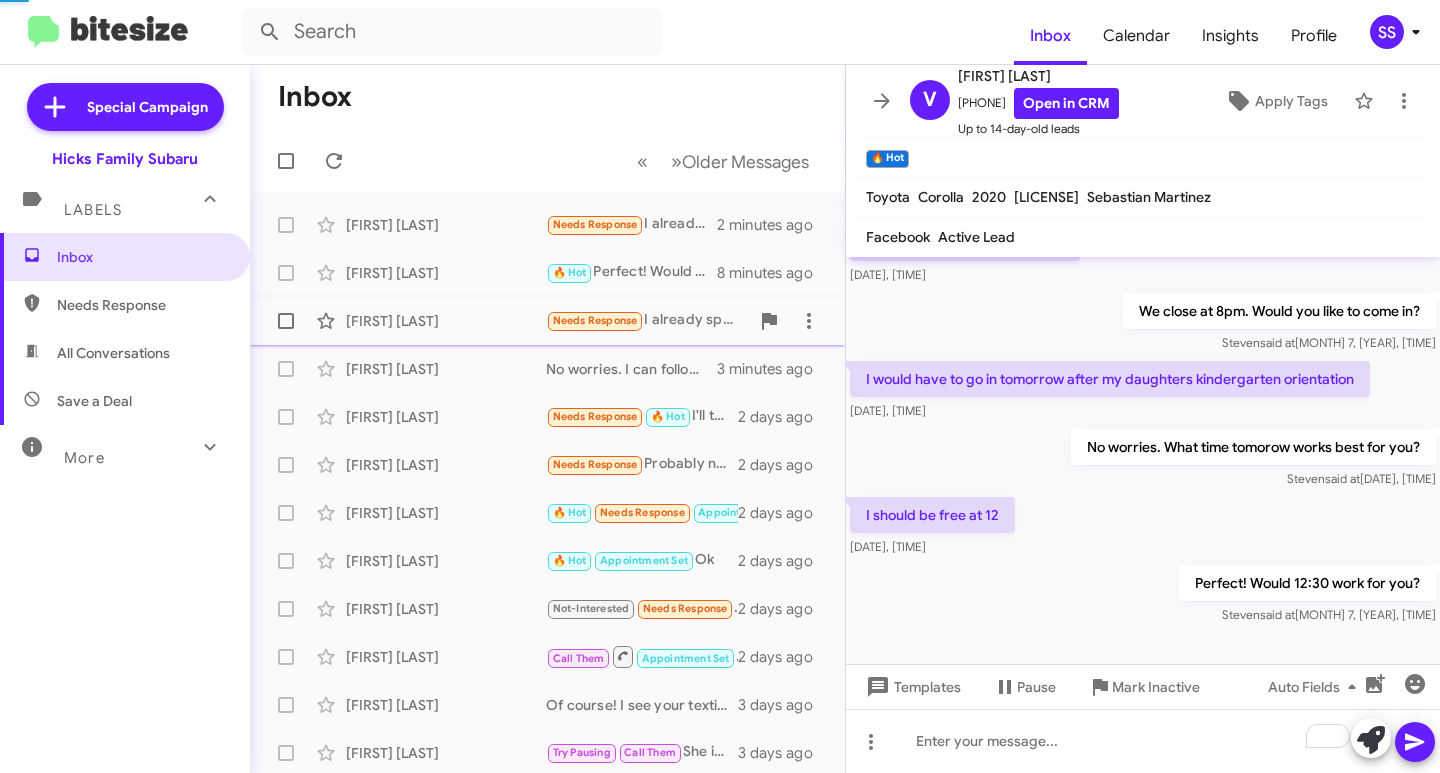 scroll, scrollTop: 0, scrollLeft: 0, axis: both 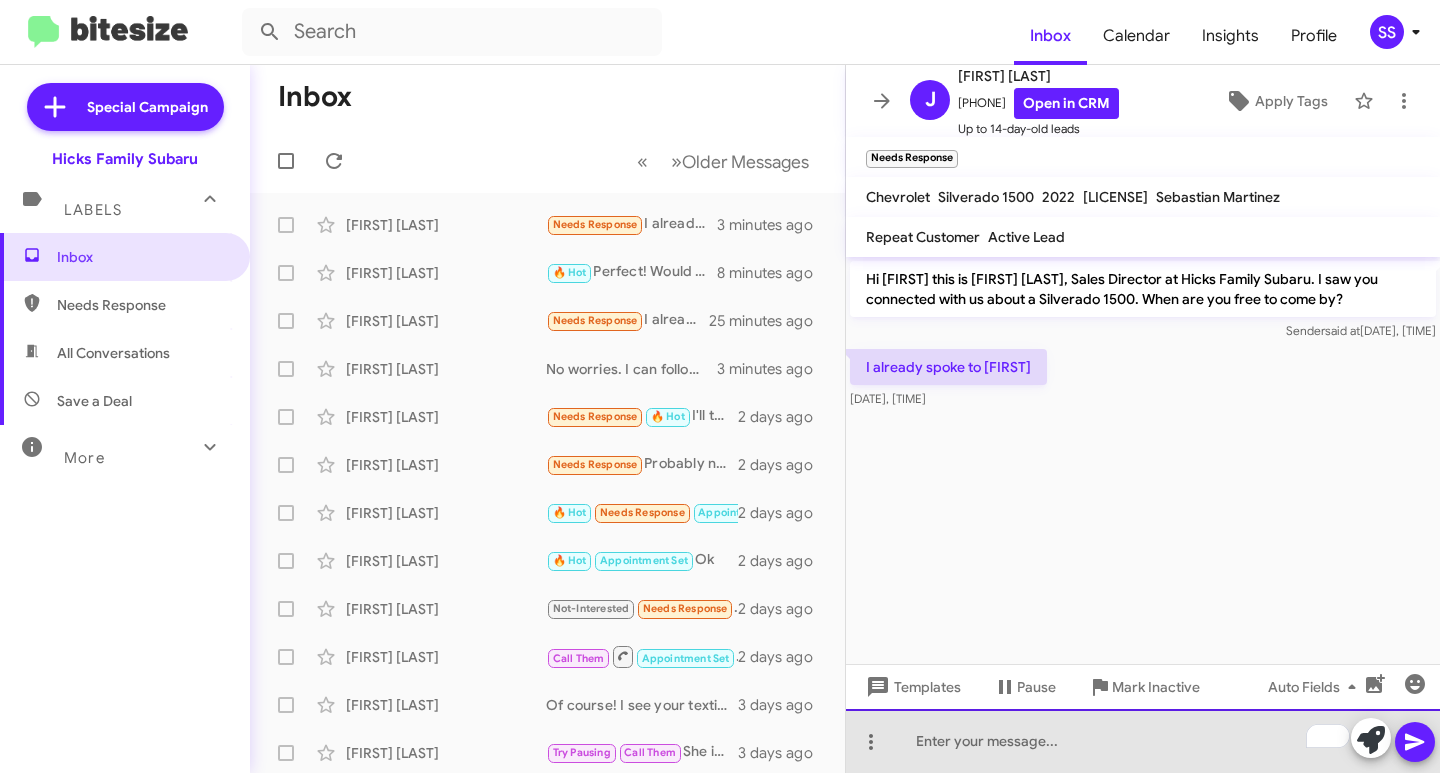 click 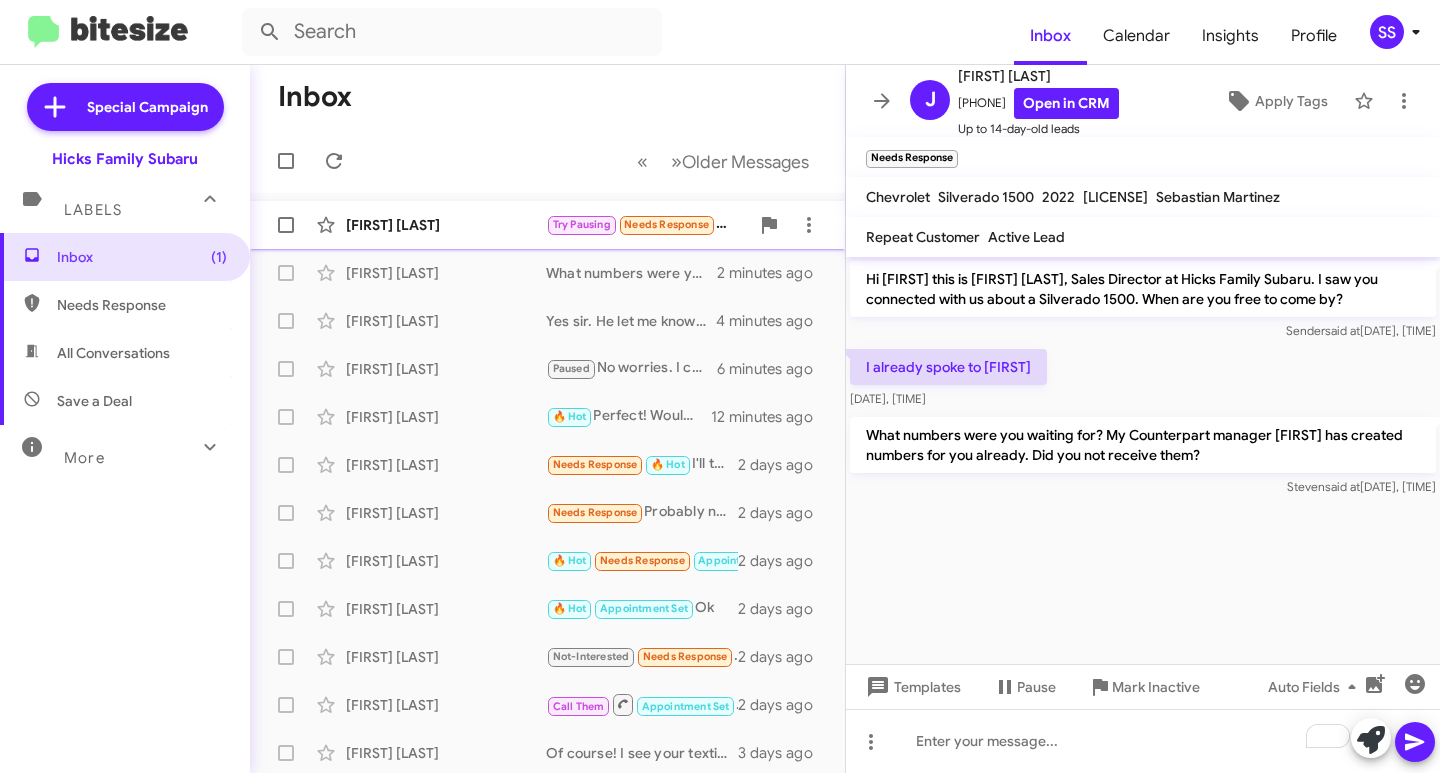 click on "[FIRST] [LAST]" 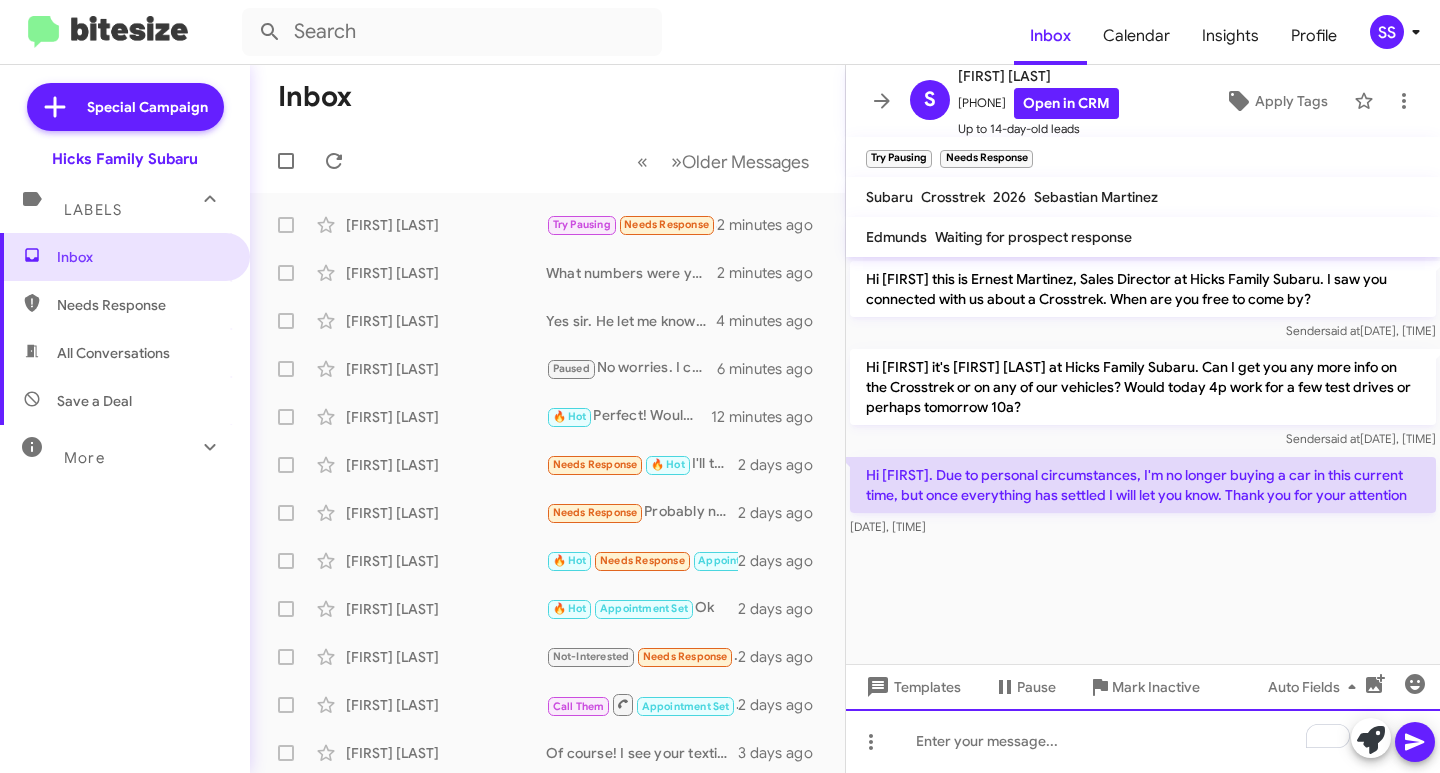 click 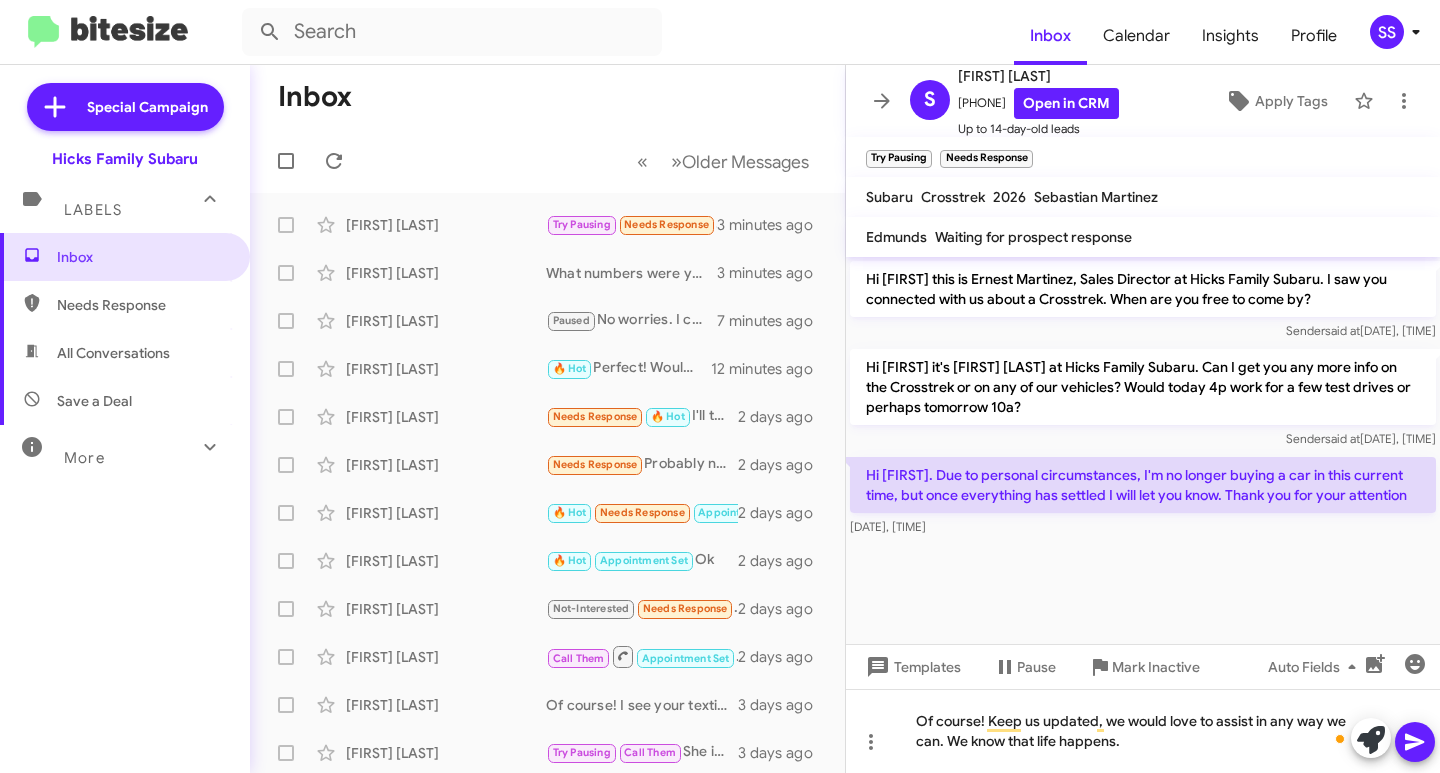 click 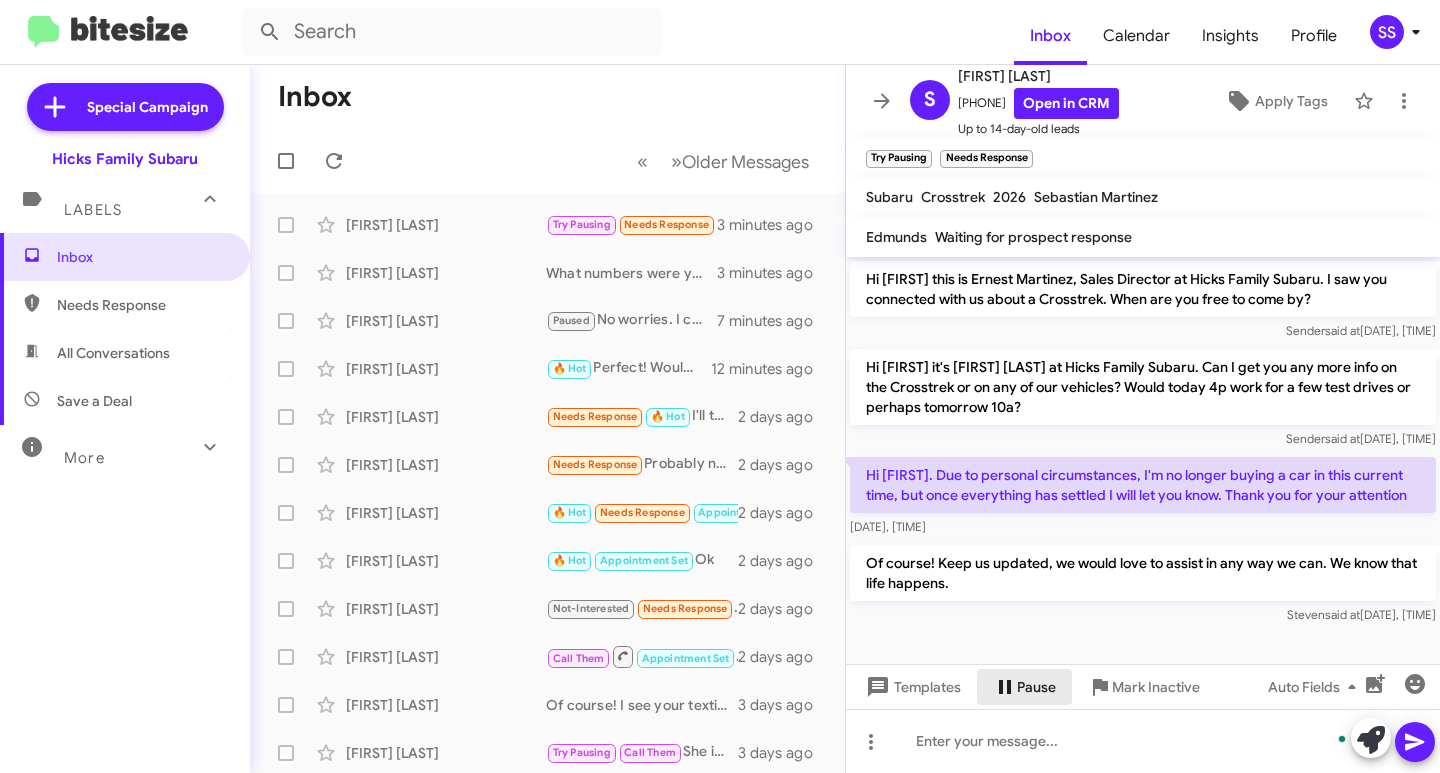 click on "Pause" 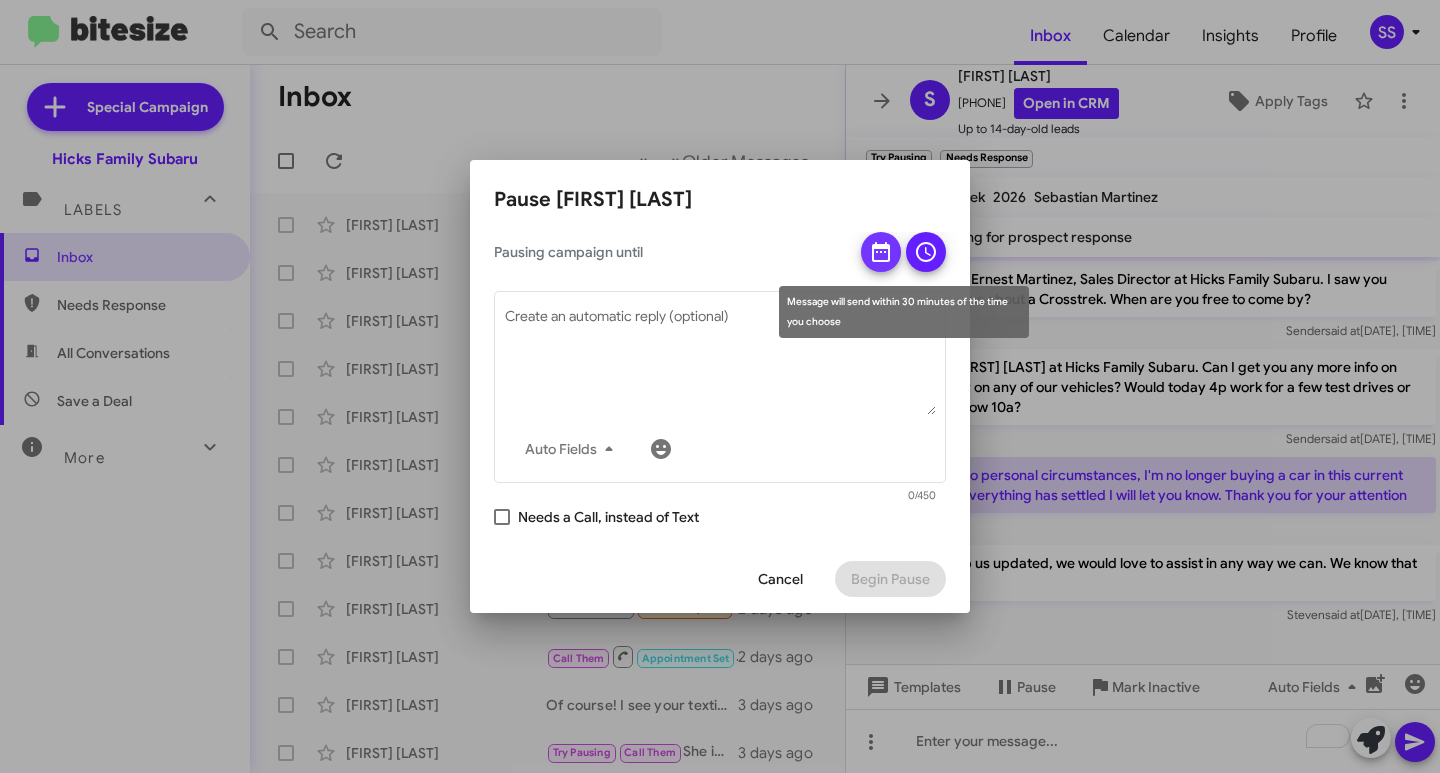 click 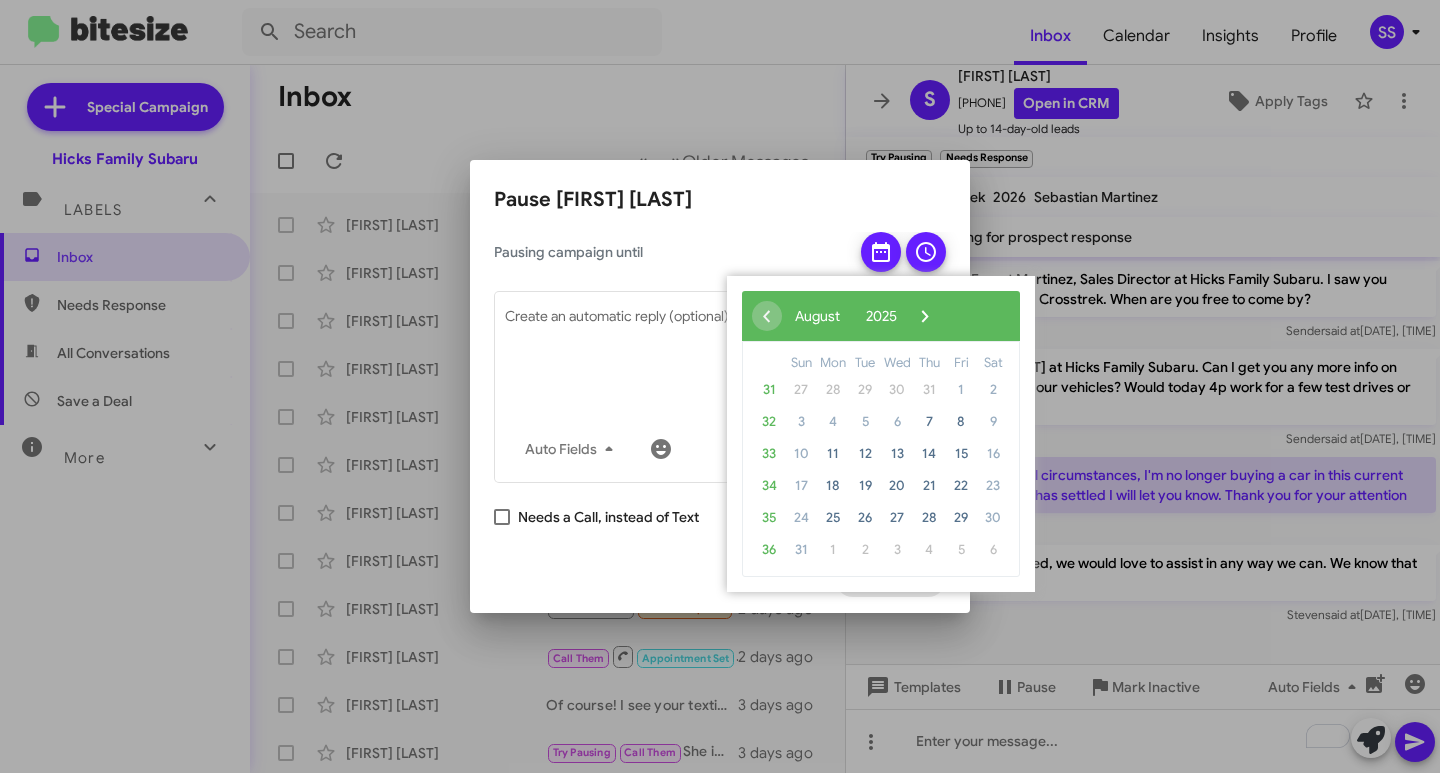 click on "1" 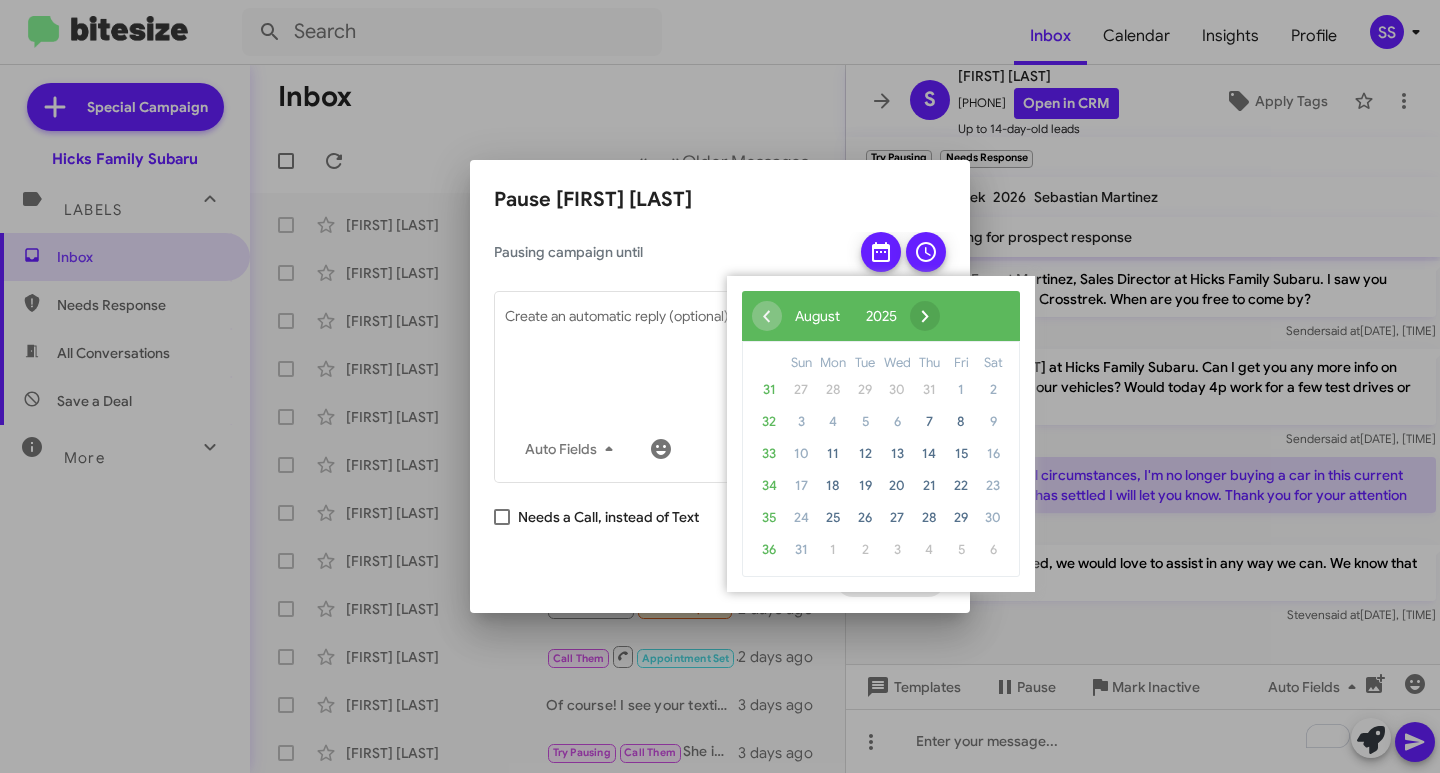 click on "›" 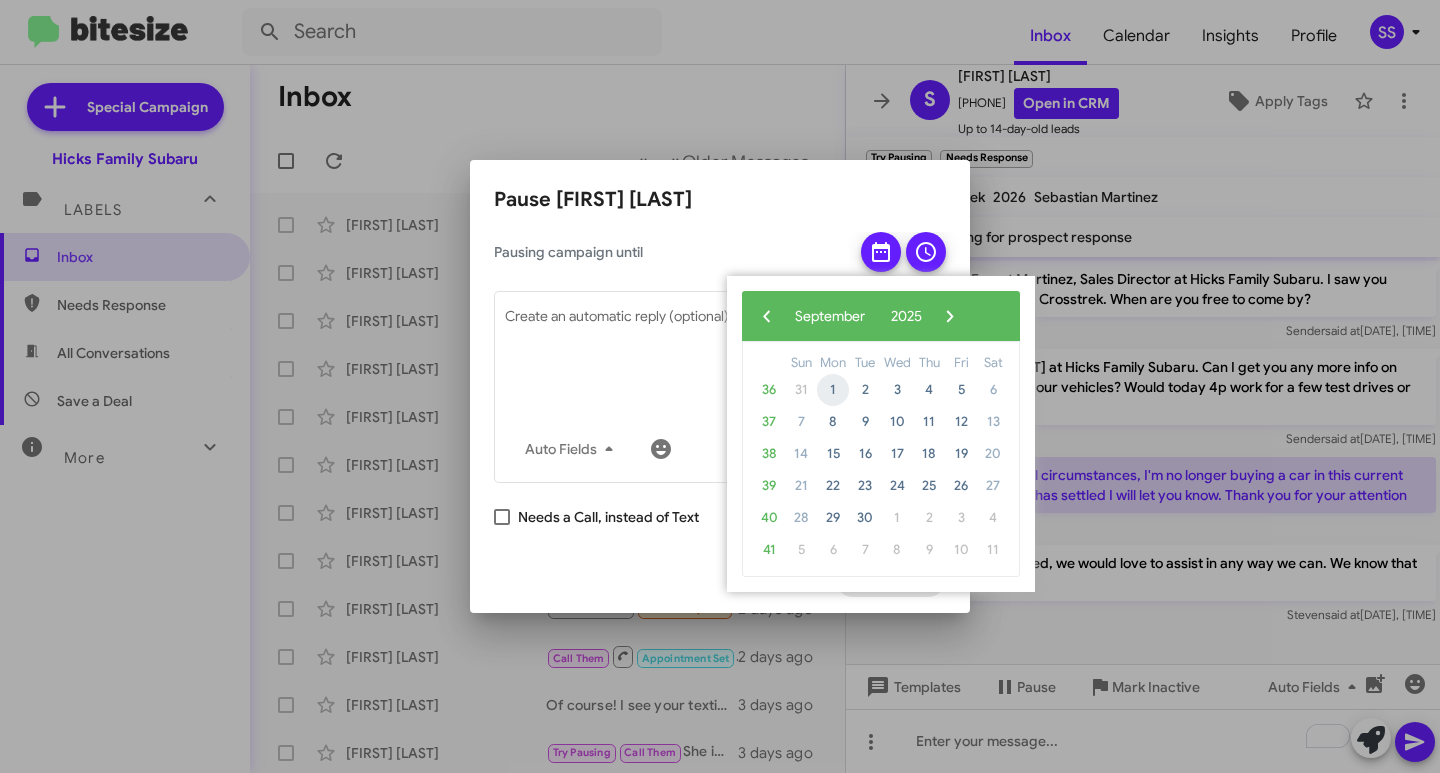 click on "1" 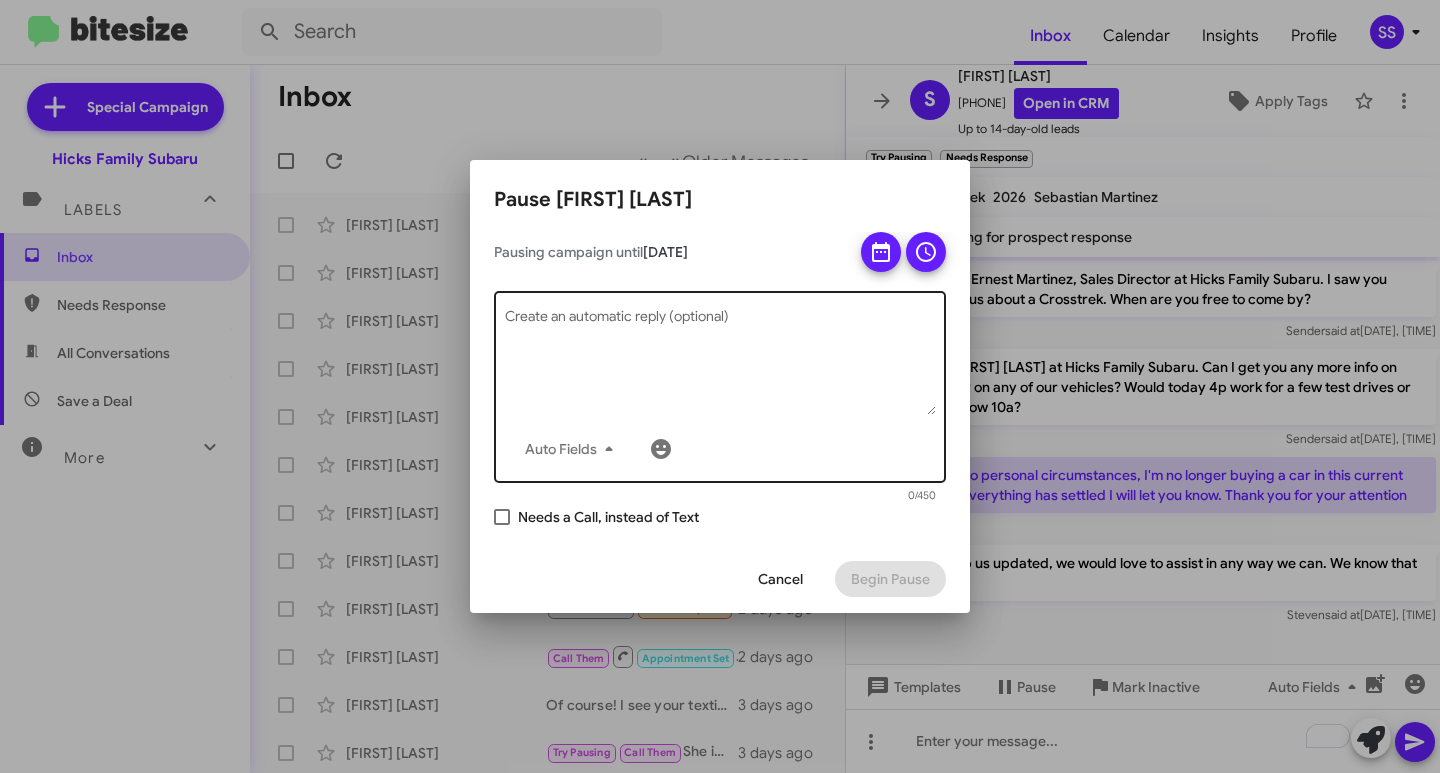 click on "Create an automatic reply (optional)" at bounding box center [720, 363] 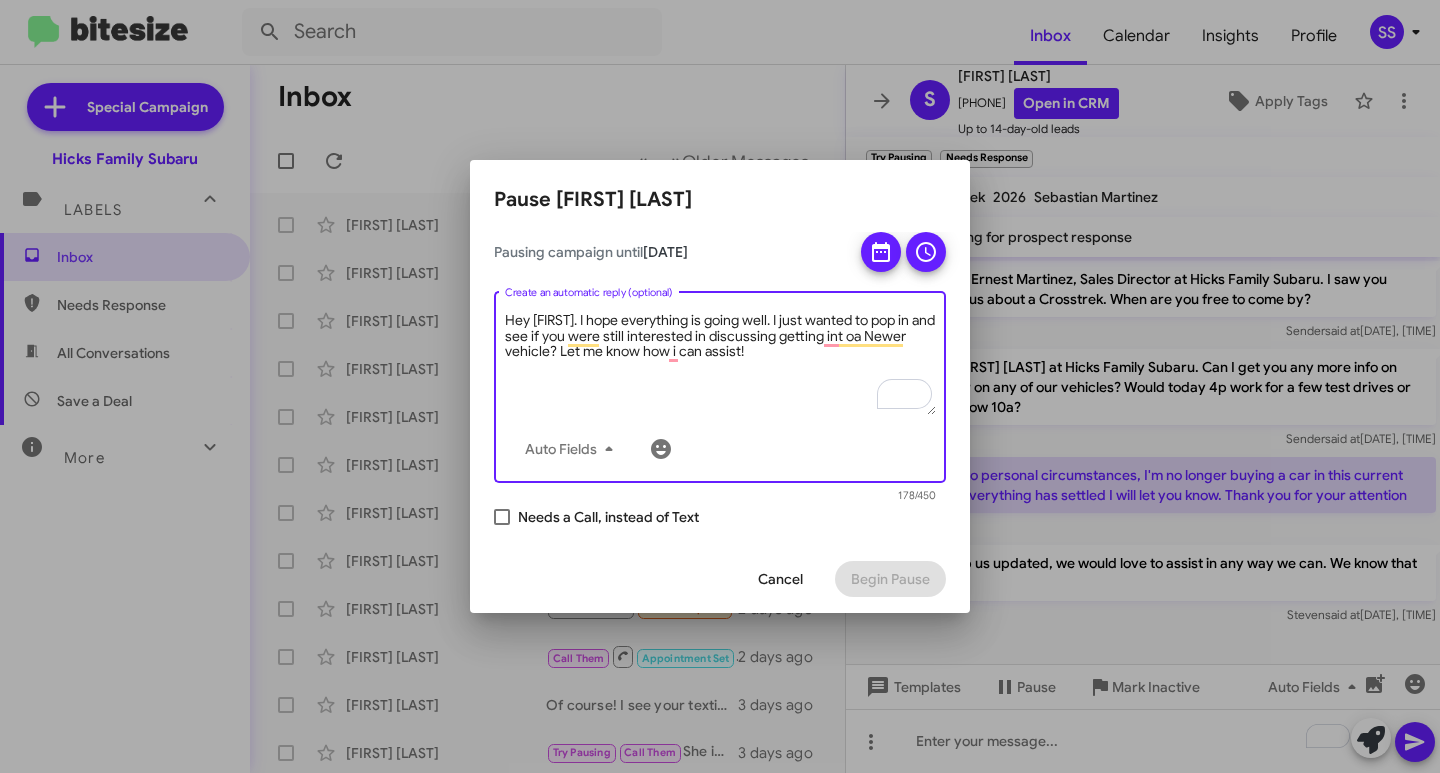 click on "Hey [FIRST]. I hope everything is going well. I just wanted to pop in and see if you were still interested in discussing getting int oa Newer vehicle? Let me know how i can assist!" at bounding box center (720, 363) 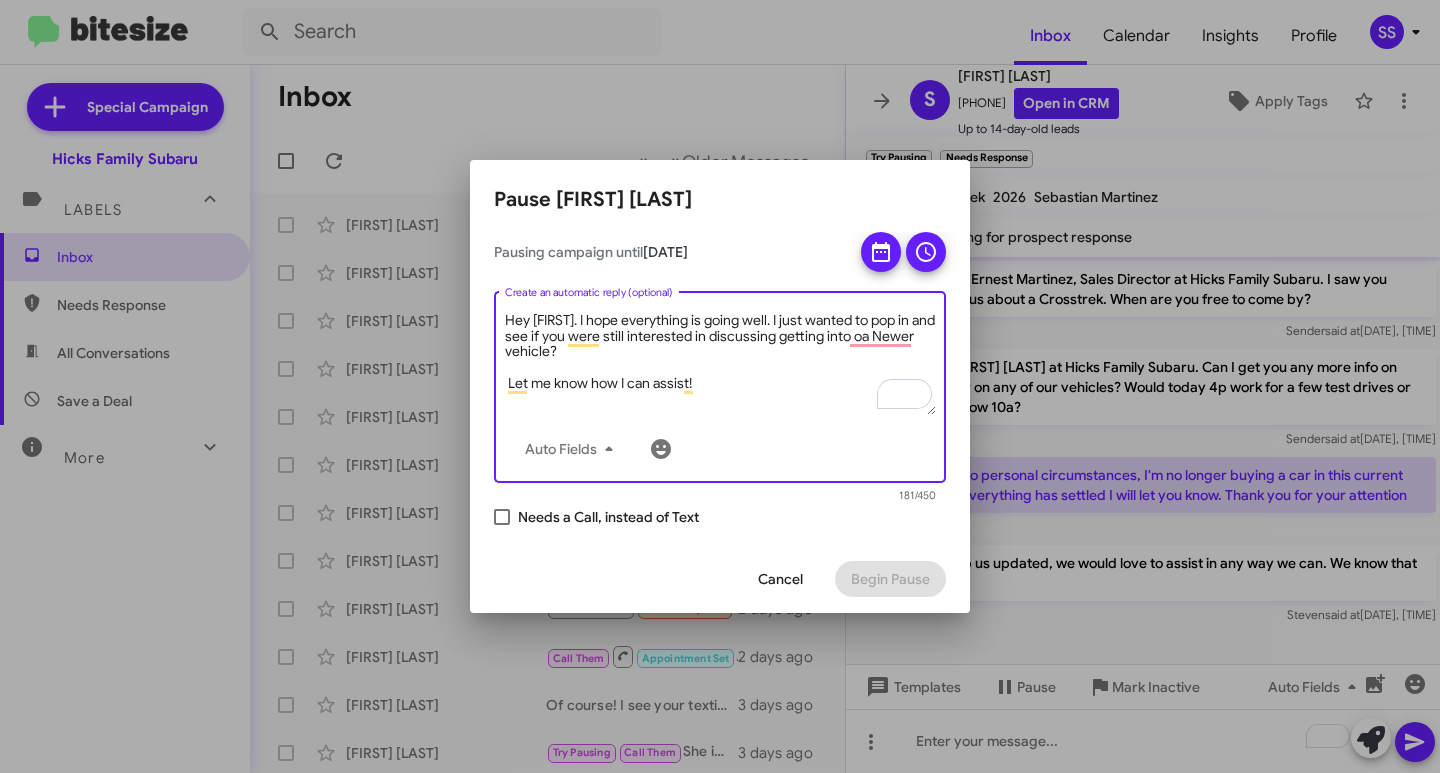 click on "Hey [FIRST]. I hope everything is going well. I just wanted to pop in and see if you were still interested in discussing getting into oa Newer vehicle?
Let me know how I can assist!" at bounding box center [720, 363] 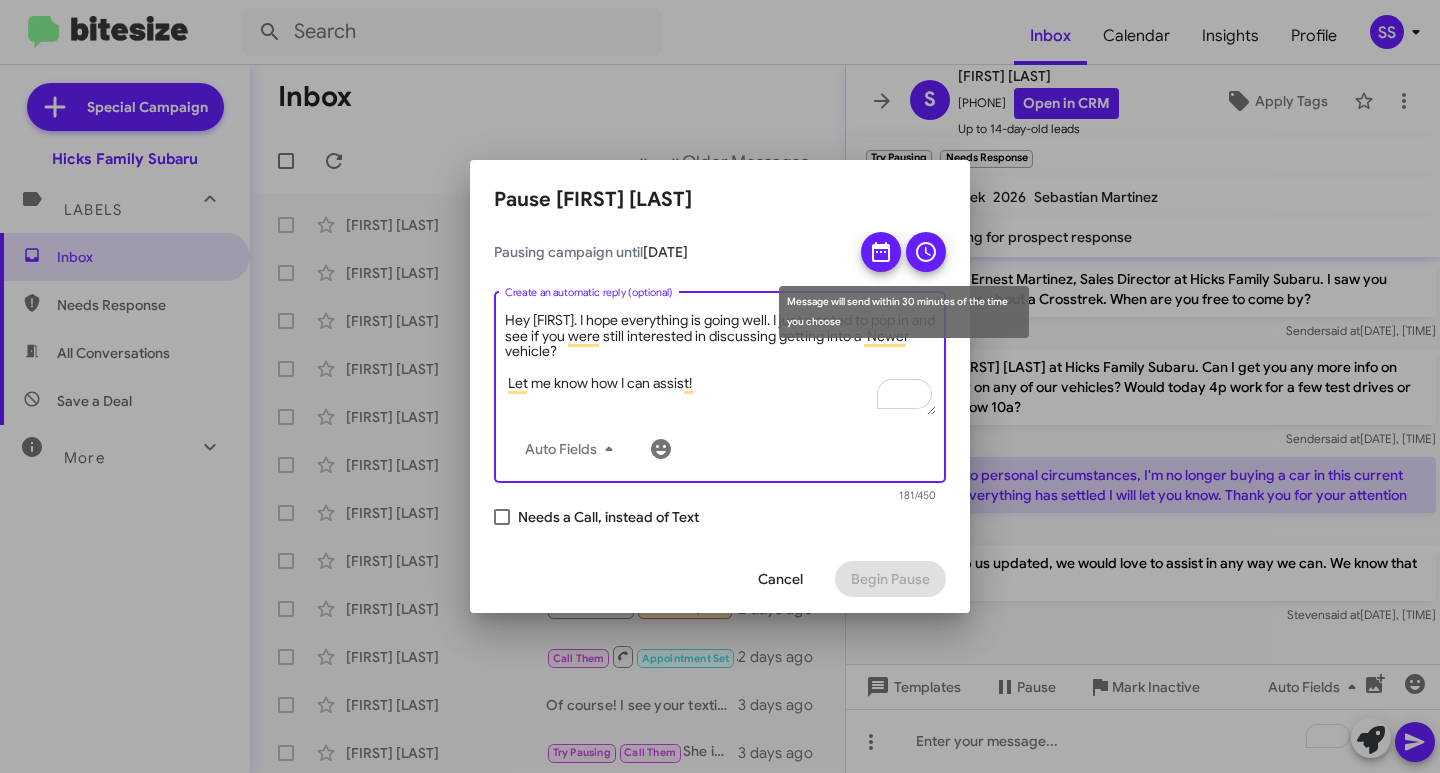 type on "Hey [FIRST]. I hope everything is going well. I just wanted to pop in and see if you were still interested in discussing getting into a  Newer vehicle?
Let me know how I can assist!" 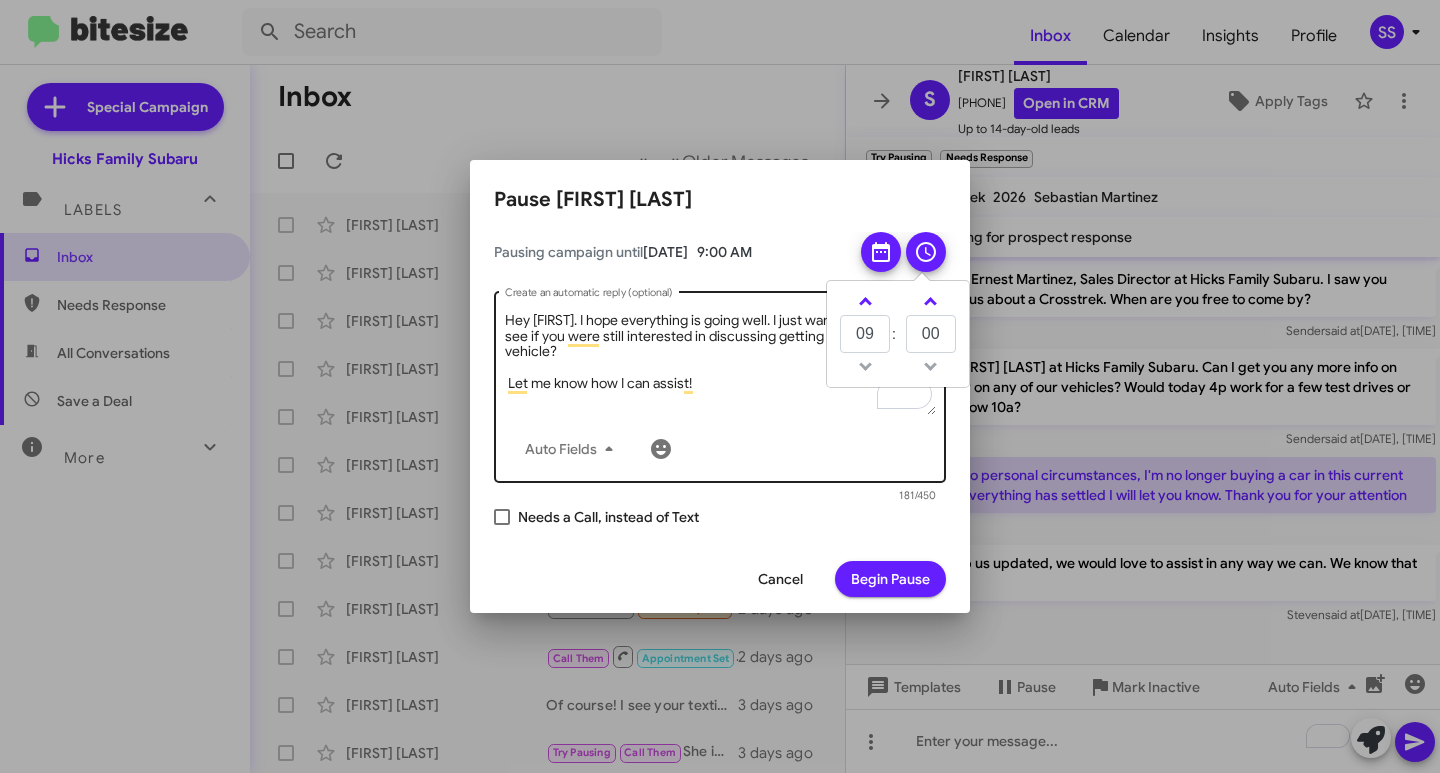 click on "Auto Fields" at bounding box center (720, 449) 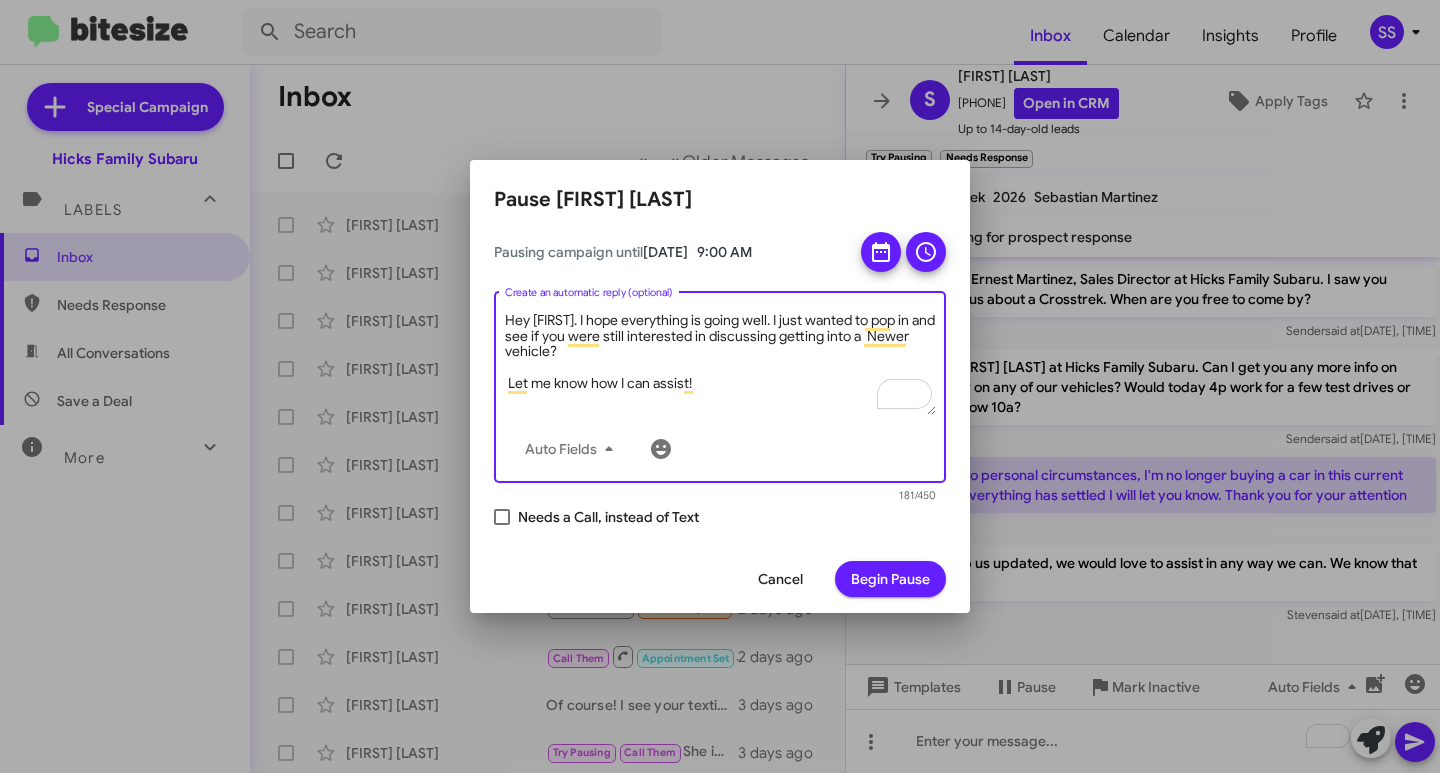 click on "Begin Pause" at bounding box center [890, 579] 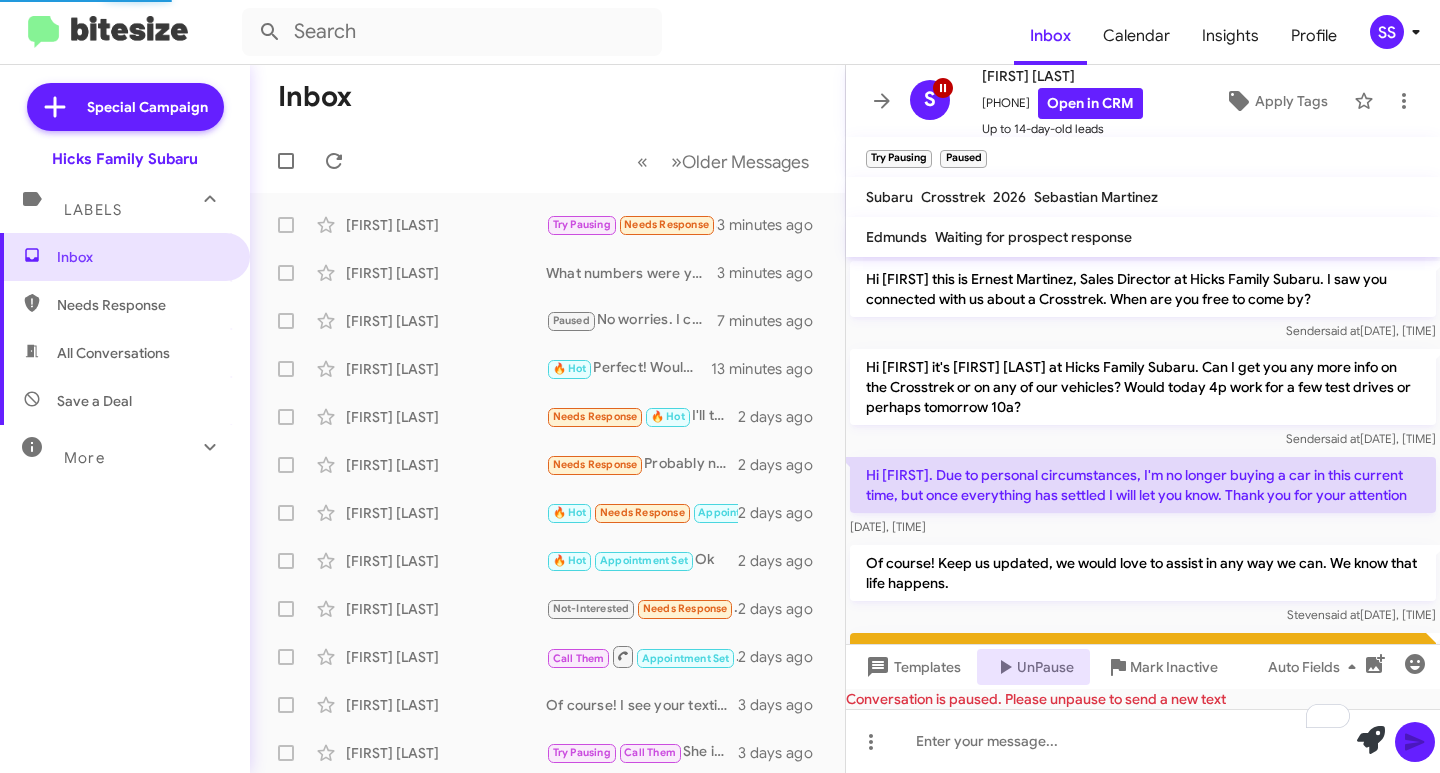 scroll, scrollTop: 256, scrollLeft: 0, axis: vertical 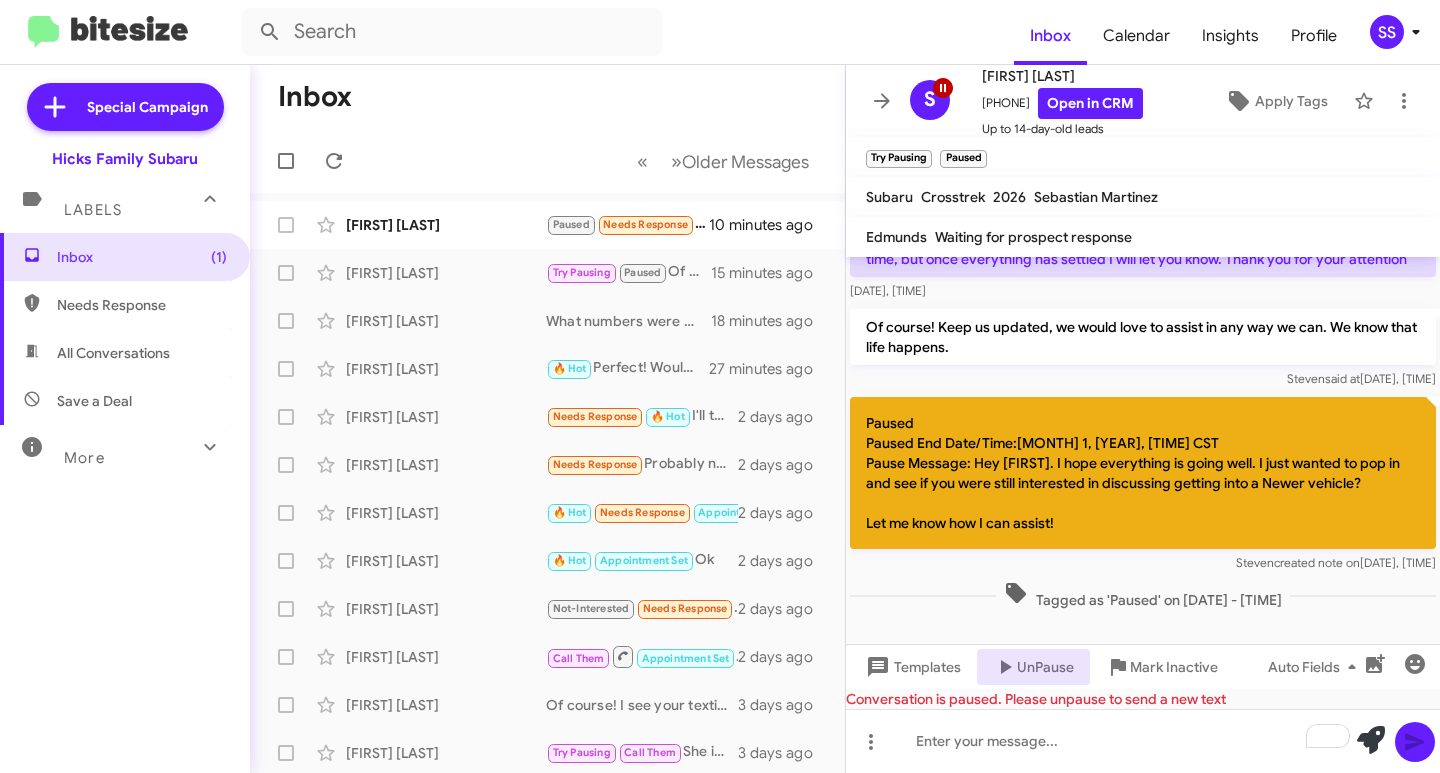click on "[FIRST] [LAST]  Paused   Needs Response   Thank you sir   10 minutes ago    [FIRST] [LAST]  Try Pausing   Paused   Of course! Keep us updated, we would love to assist in any way we can. We know that life happens.   15 minutes ago    [FIRST] [LAST]  What numbers were you waiting for? My Counterpart manager [FIRST] has created numbers for you already. Did you not receive them?   18 minutes ago    [FIRST] [LAST]  🔥 Hot   Perfect! Would 12:30 work for you?   27 minutes ago    [FIRST] [LAST]  Needs Response   🔥 Hot   I'll try next time I'm in corpus   2 days ago    [FIRST] [LAST]  Needs Response   Probably not but I'll ask my husband.   2 days ago    [FIRST] [LAST]  🔥 Hot   Needs Response   Appointment Set   Ok I sure will thank u   2 days ago    [FIRST] [LAST]  🔥 Hot   Appointment Set   Ok   2 days ago    [FIRST] [LAST]  Not-Interested   Needs Response   Okay   2 days ago    [FIRST] [LAST]  Call Them   Appointment Set   2 days ago    [FIRST] [LAST]  3 days ago    [FIRST] [LAST]  Try Pausing" 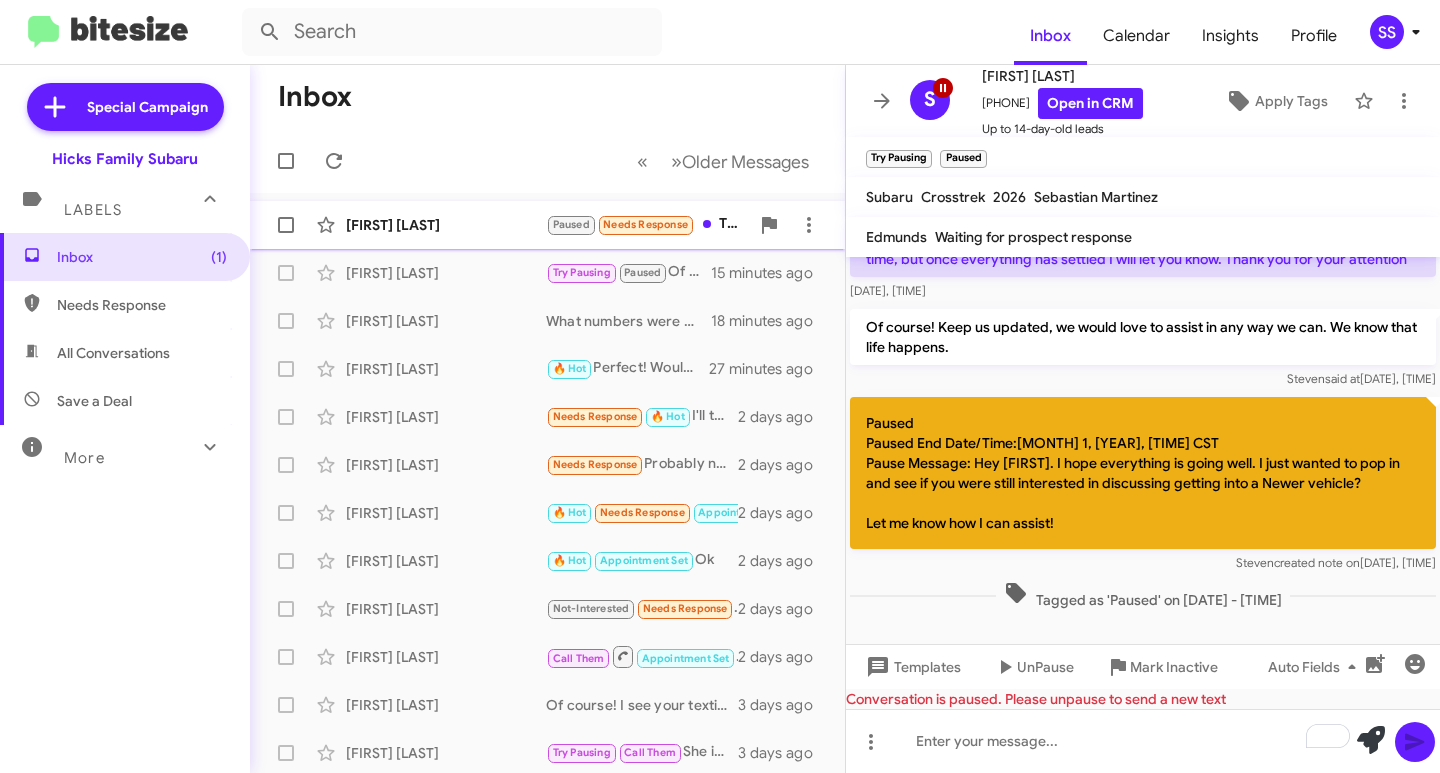 click on "[FIRST] [LAST]" 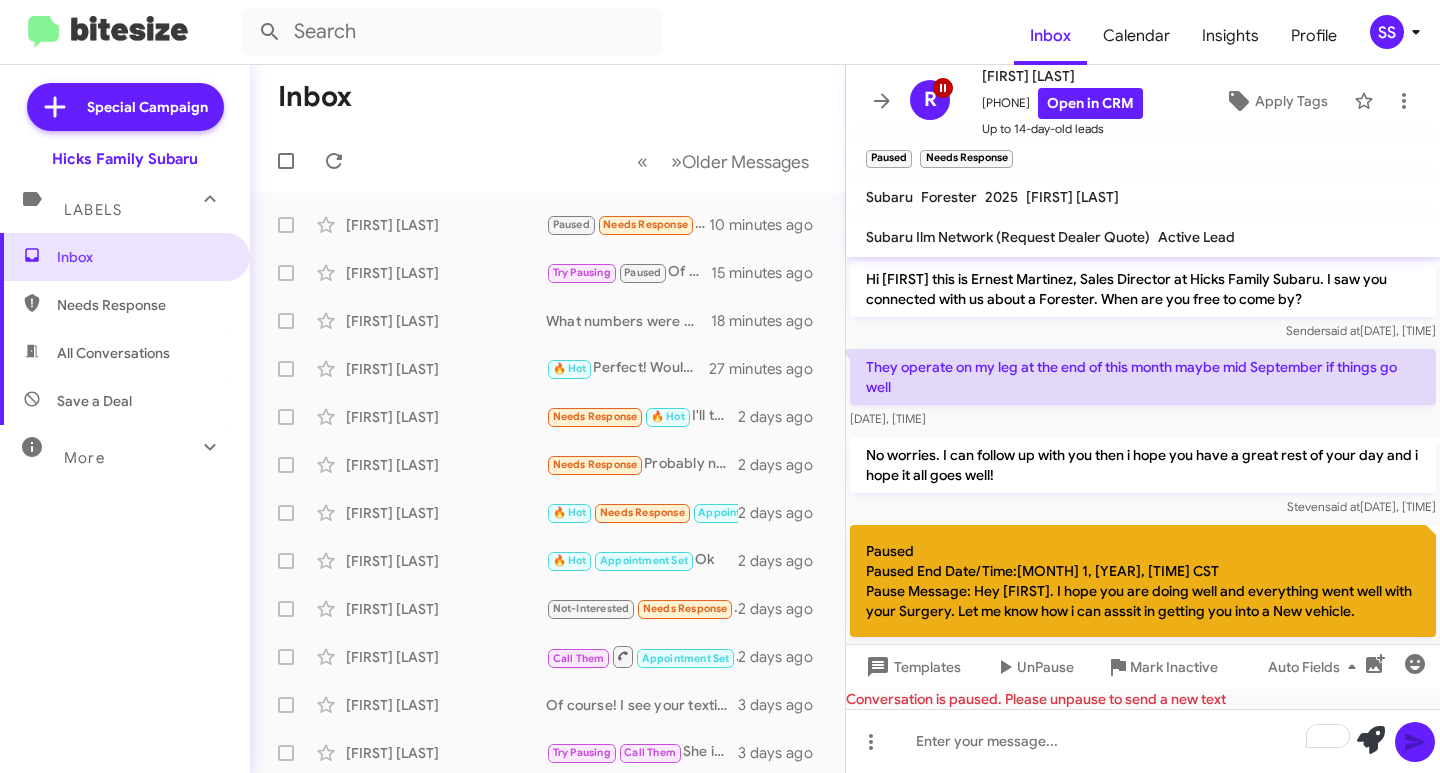 scroll, scrollTop: 198, scrollLeft: 0, axis: vertical 